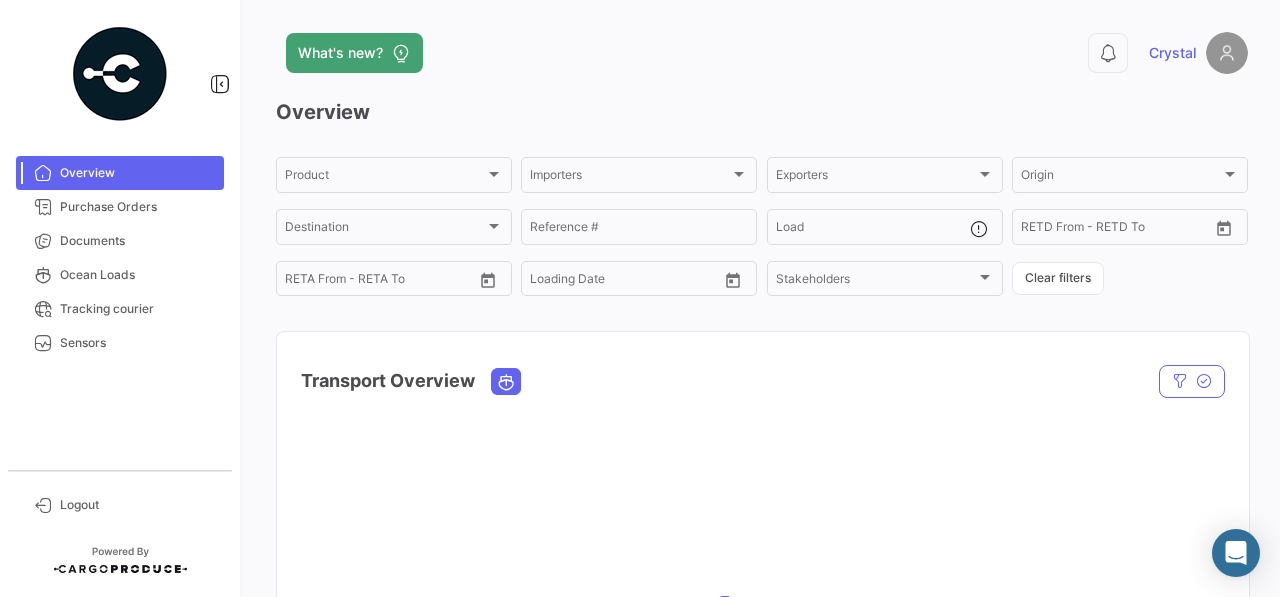 scroll, scrollTop: 0, scrollLeft: 0, axis: both 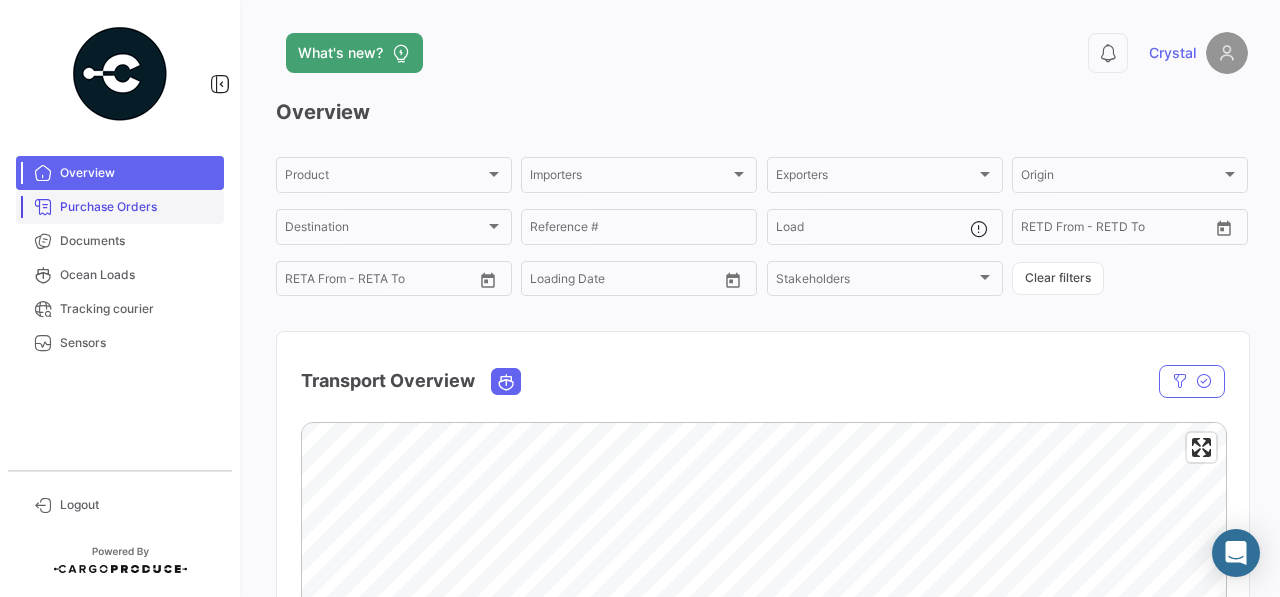 click on "Purchase Orders" at bounding box center [120, 207] 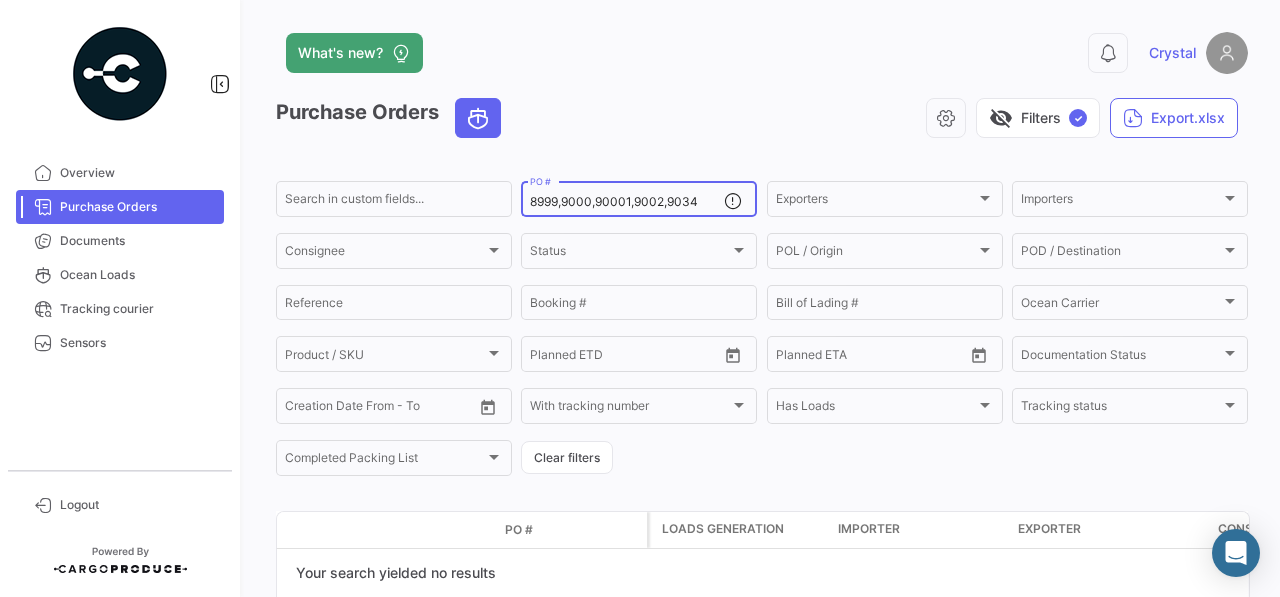 click on "8999,9000,90001,9002,9034" at bounding box center [627, 202] 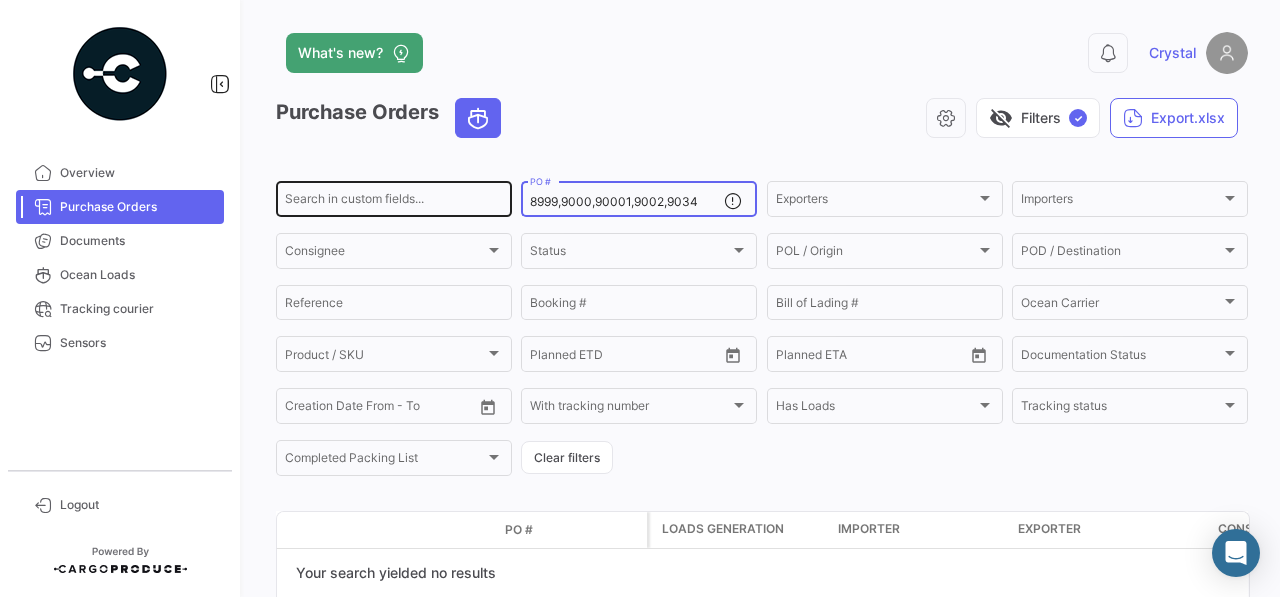 drag, startPoint x: 705, startPoint y: 204, endPoint x: 458, endPoint y: 204, distance: 247 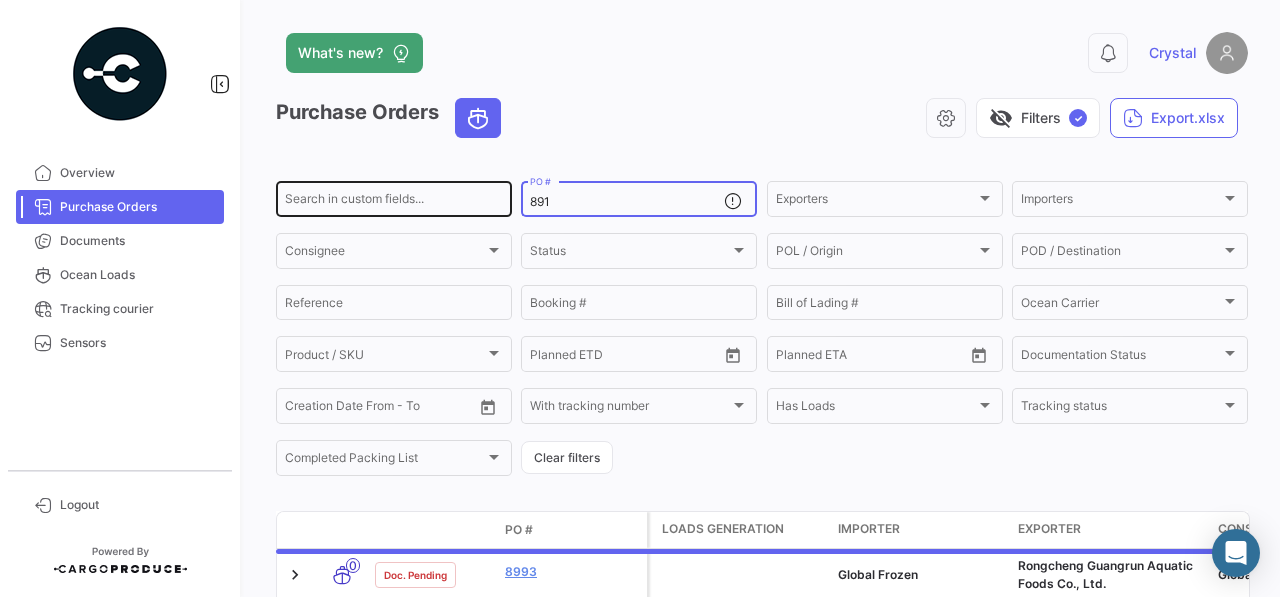 type on "8910" 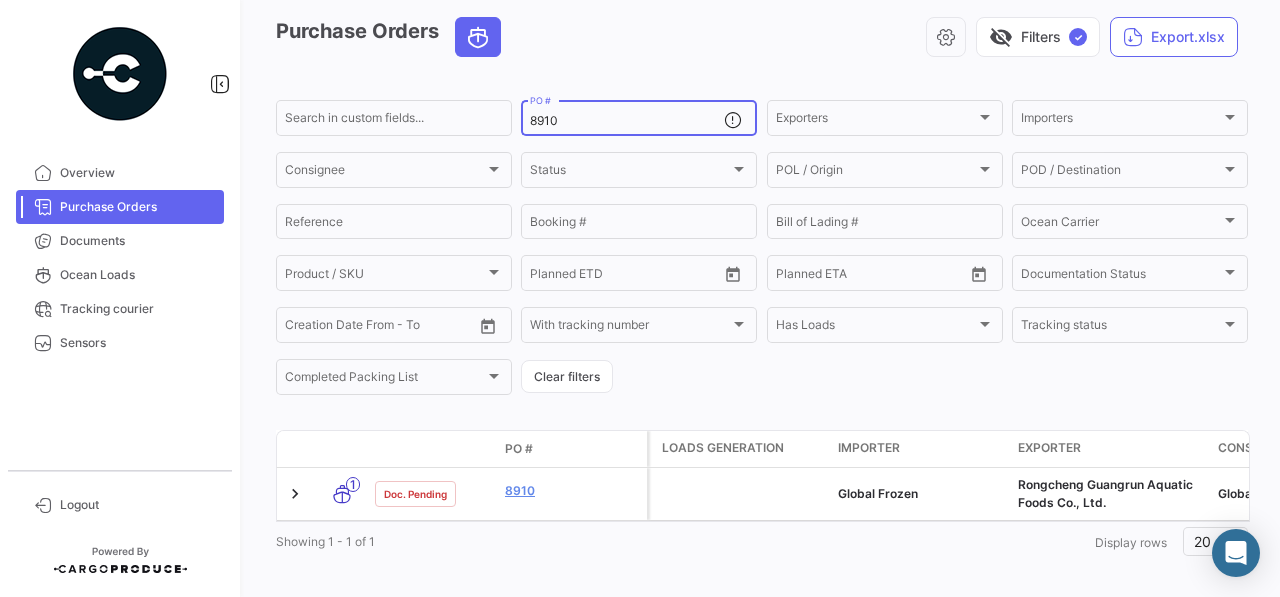 scroll, scrollTop: 96, scrollLeft: 0, axis: vertical 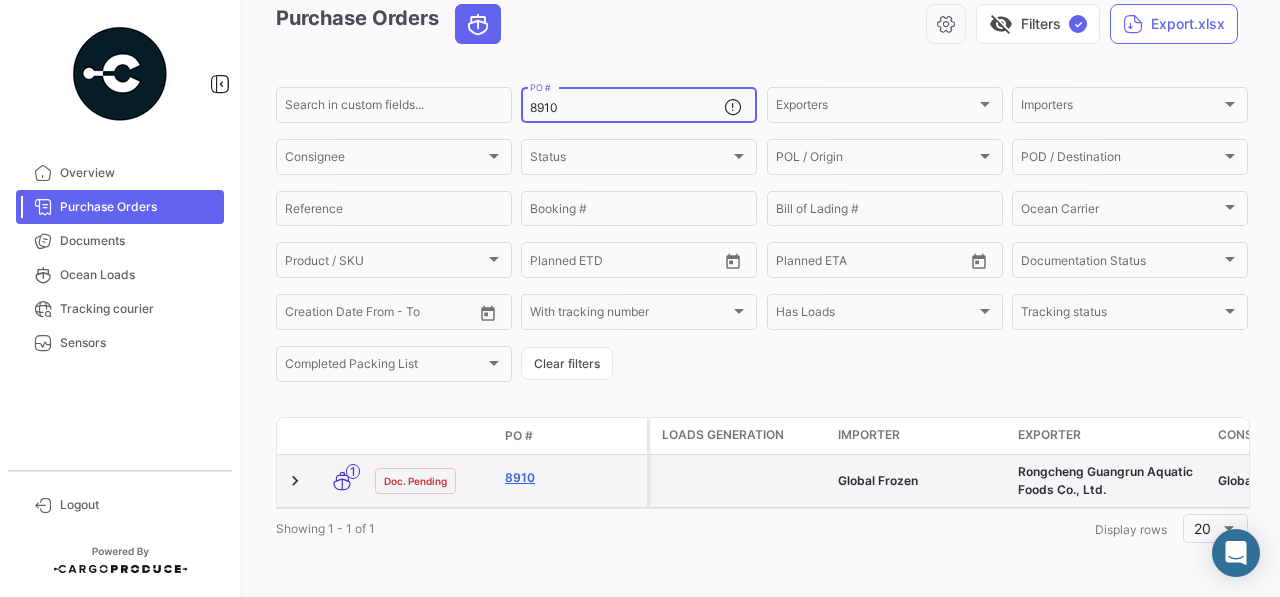 click on "8910" 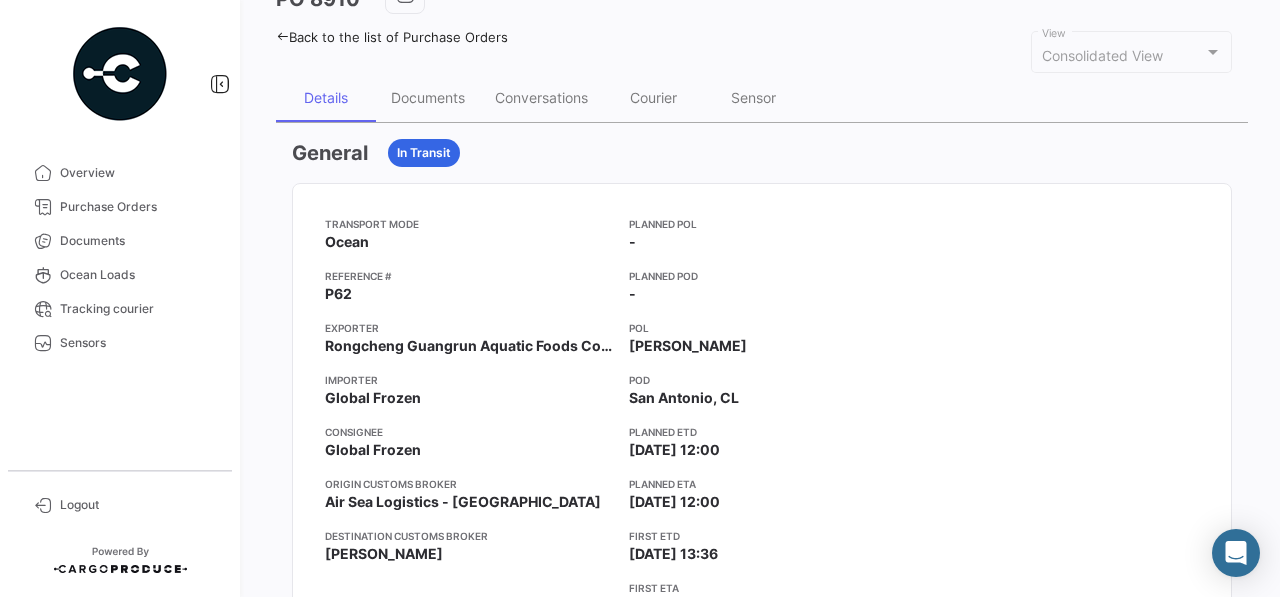 scroll, scrollTop: 120, scrollLeft: 0, axis: vertical 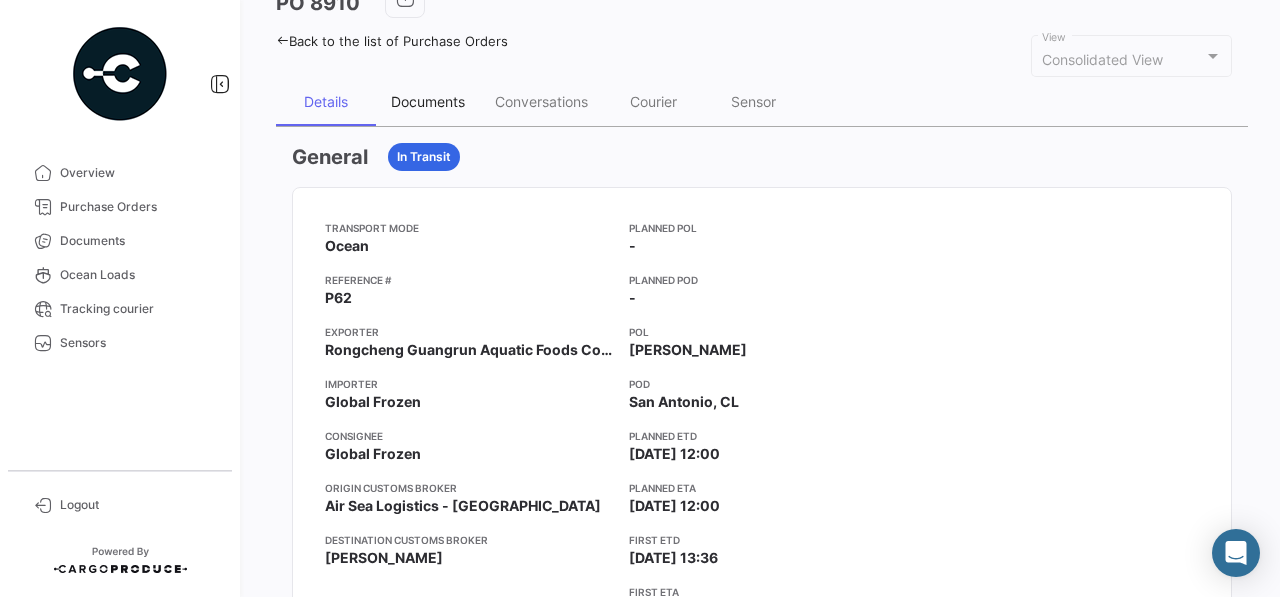 click on "Documents" at bounding box center [428, 101] 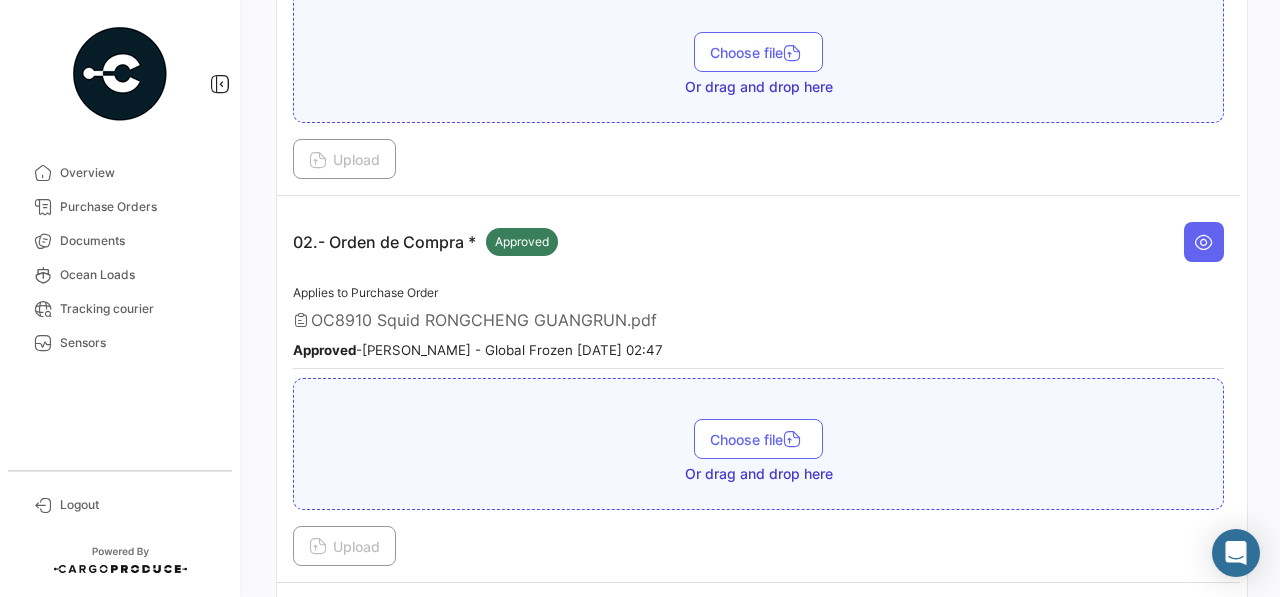 scroll, scrollTop: 568, scrollLeft: 0, axis: vertical 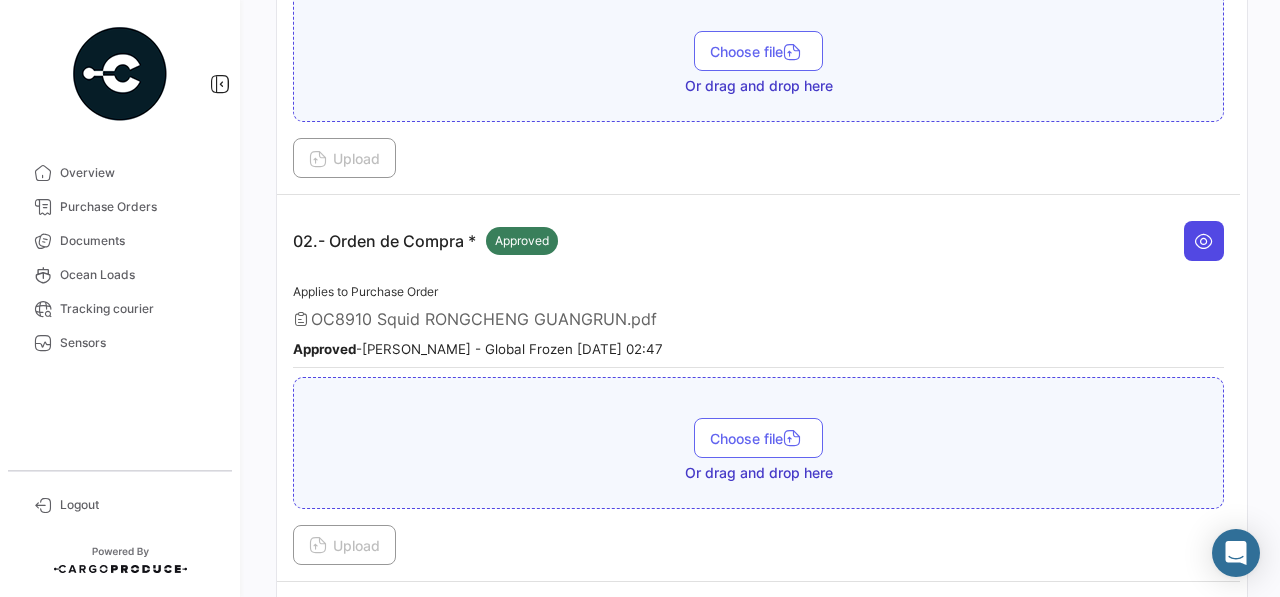 click at bounding box center (1204, 241) 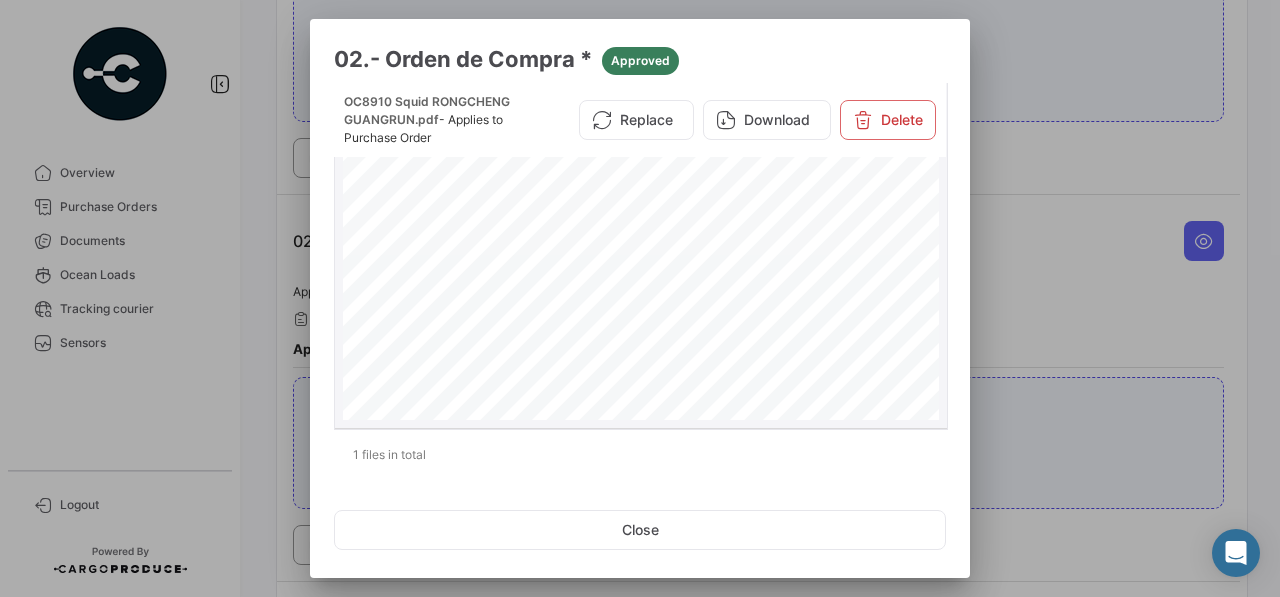 scroll, scrollTop: 213, scrollLeft: 0, axis: vertical 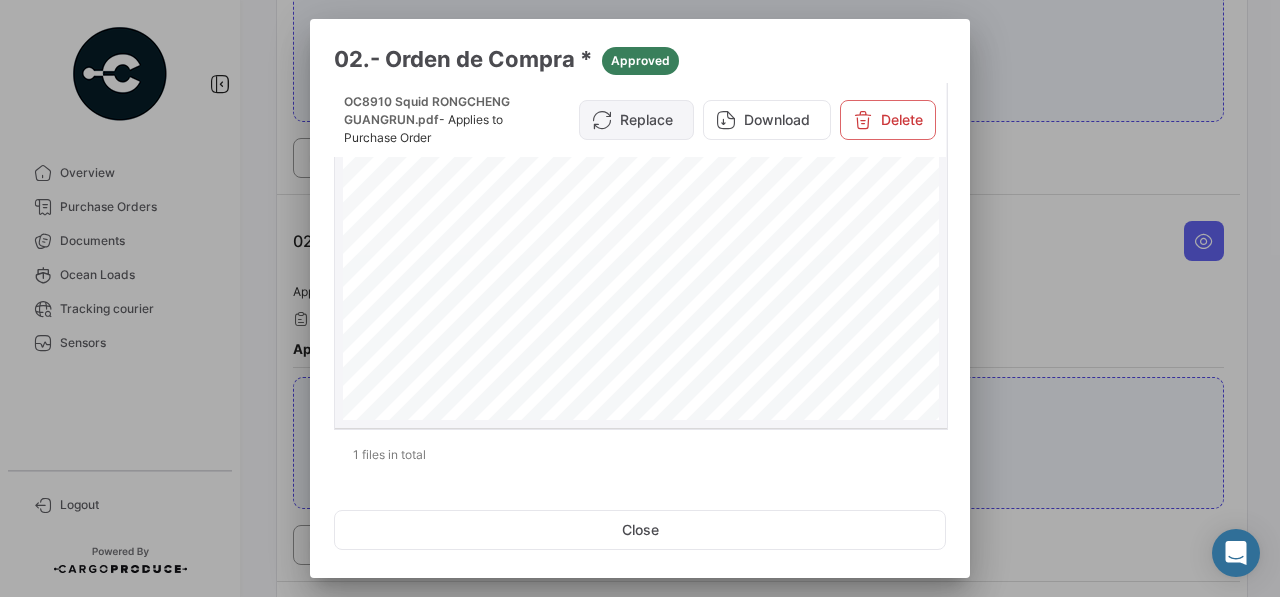 click on "Replace" at bounding box center [636, 120] 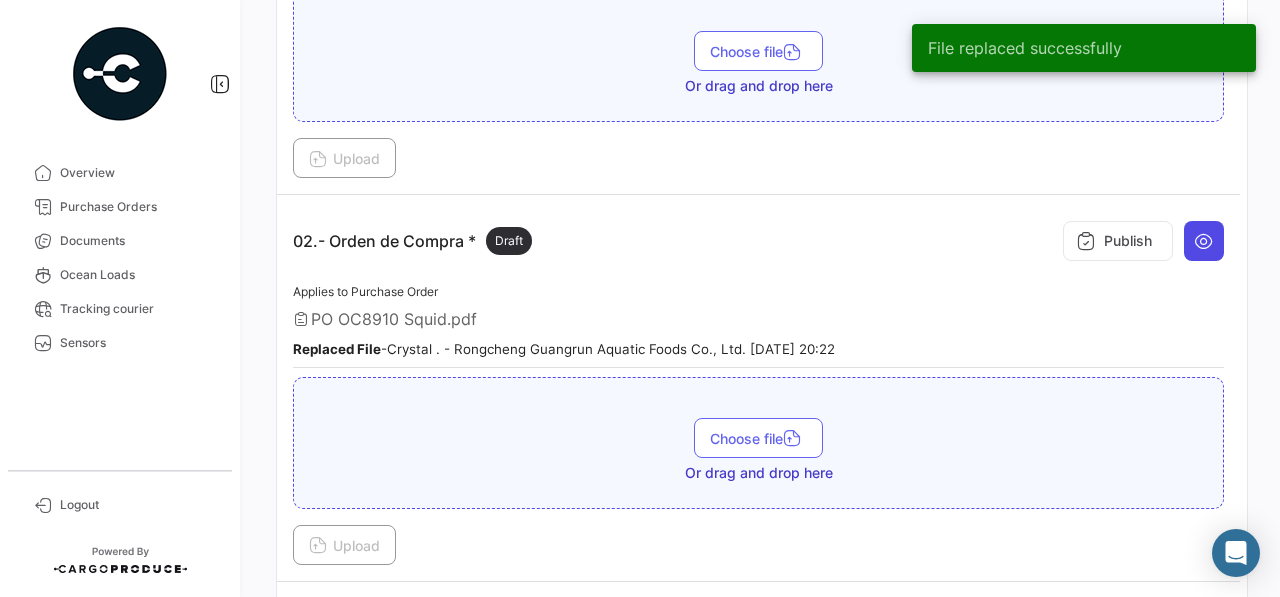 click at bounding box center [1204, 241] 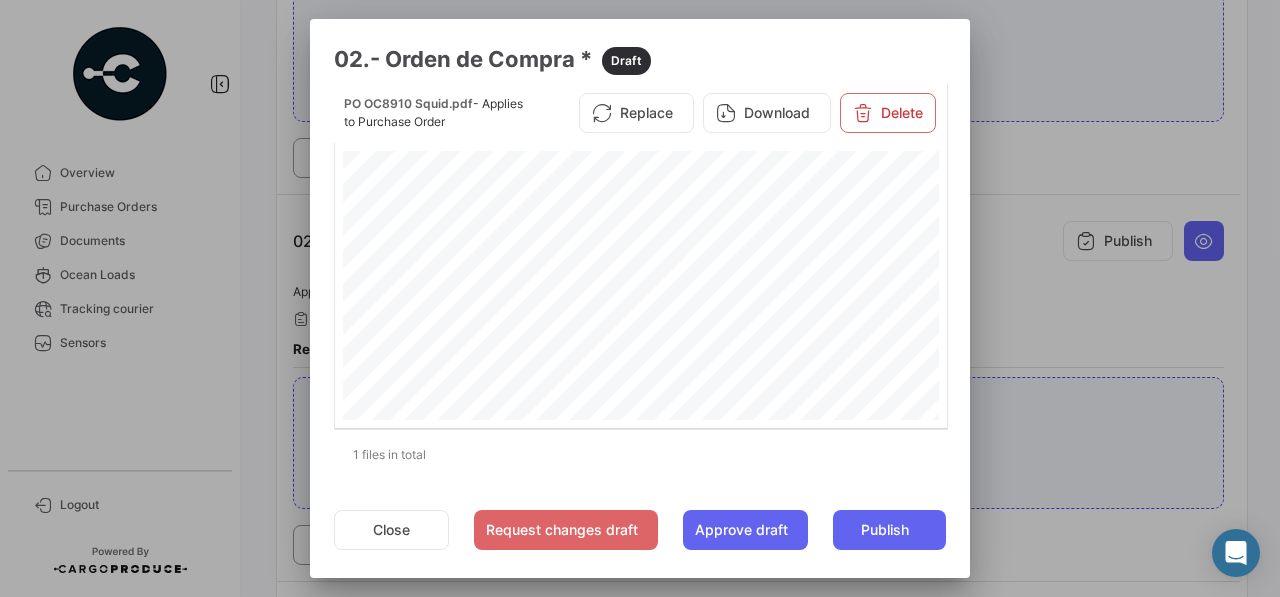 scroll, scrollTop: 0, scrollLeft: 0, axis: both 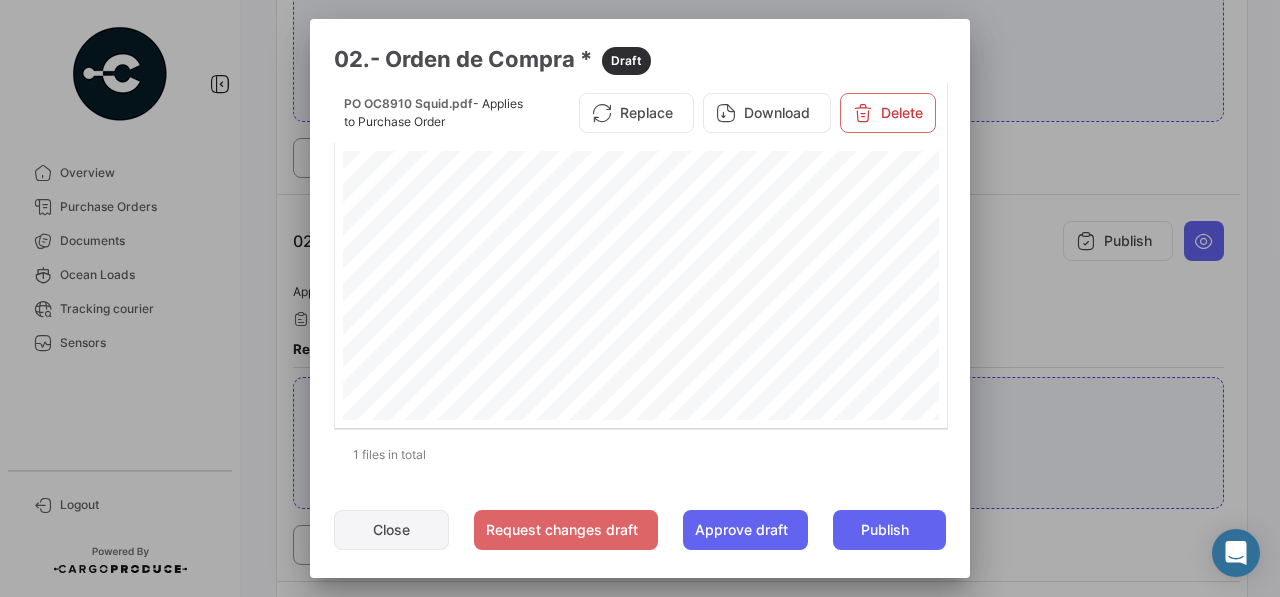 click on "Close" 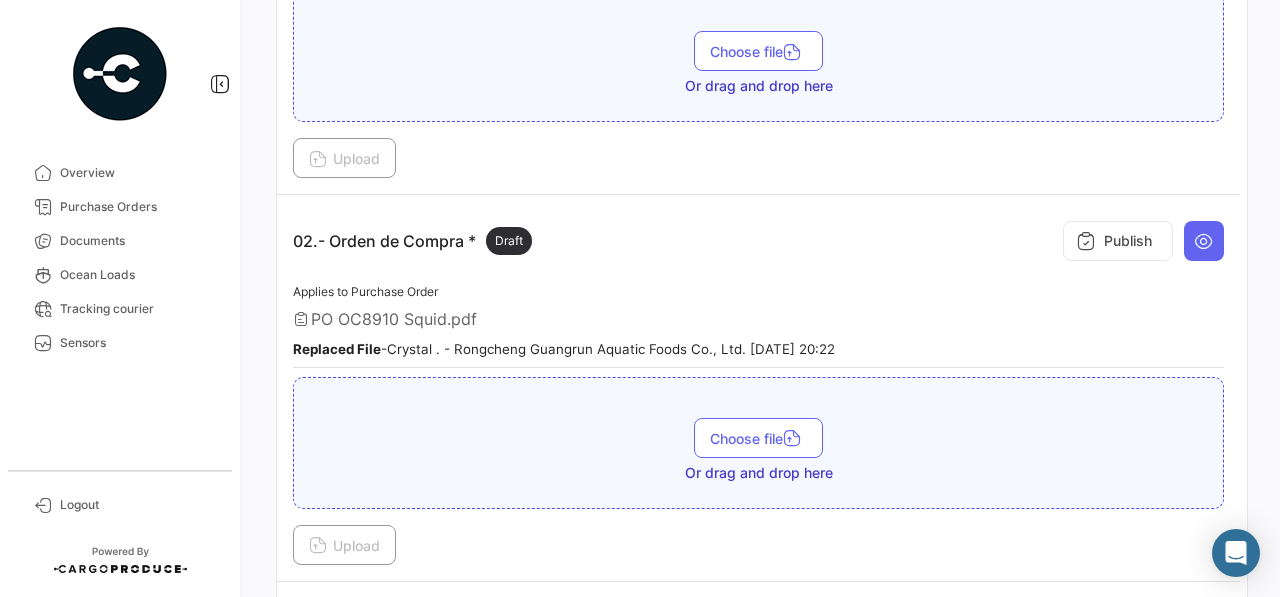 click on "Applies to Purchase Order   PO OC8910 Squid.pdf  Replaced File  -   Crystal .  - Rongcheng Guangrun Aquatic Foods Co., Ltd.  [DATE] 20:22" at bounding box center [758, 324] 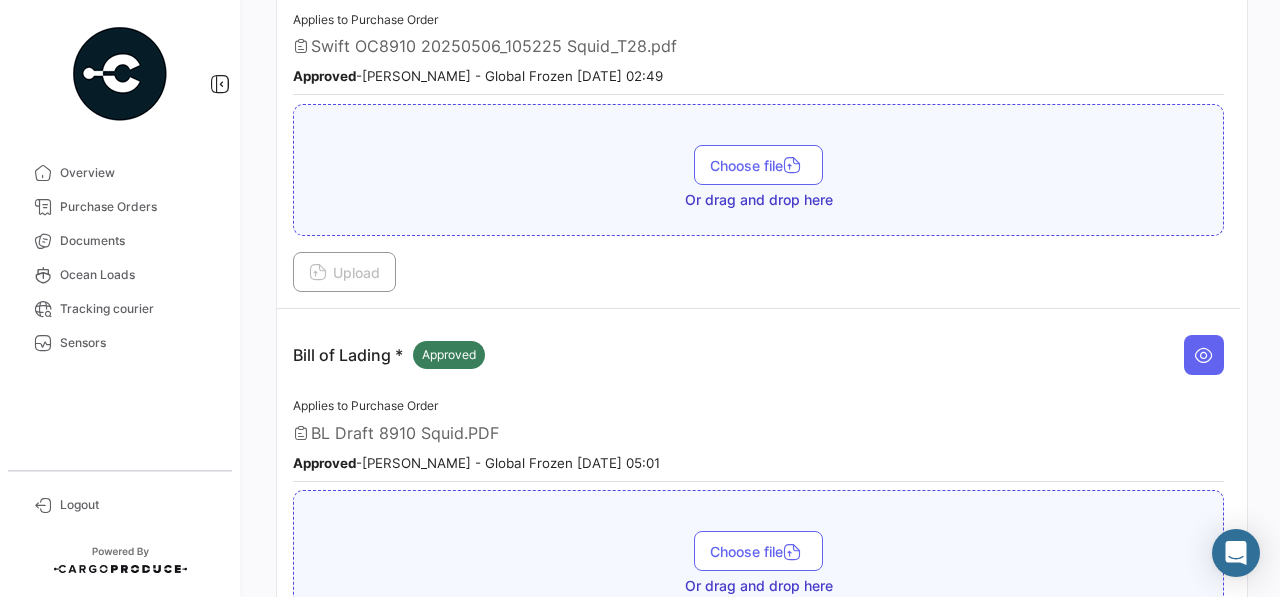 scroll, scrollTop: 0, scrollLeft: 0, axis: both 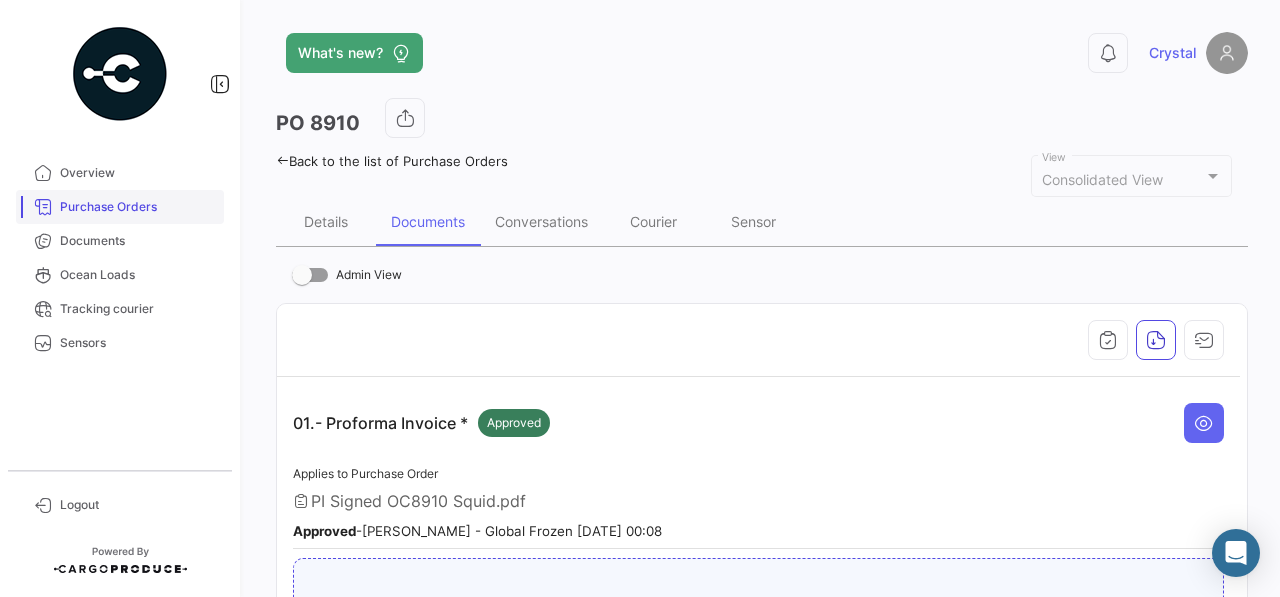click on "Purchase Orders" at bounding box center [138, 207] 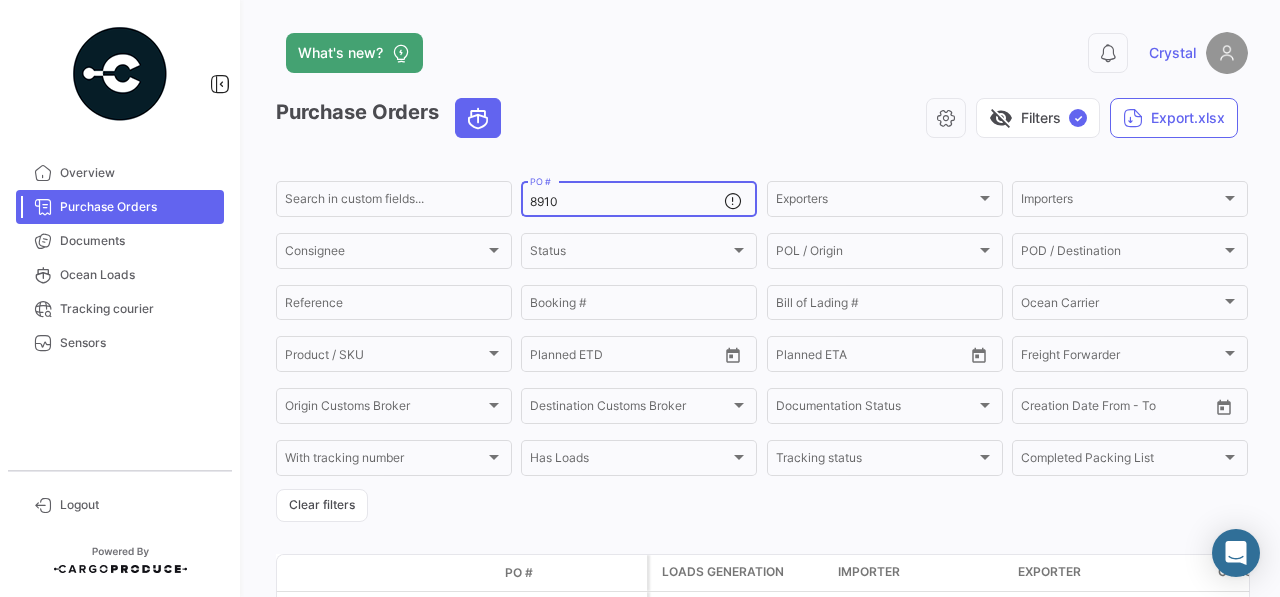 click on "8910" at bounding box center (627, 202) 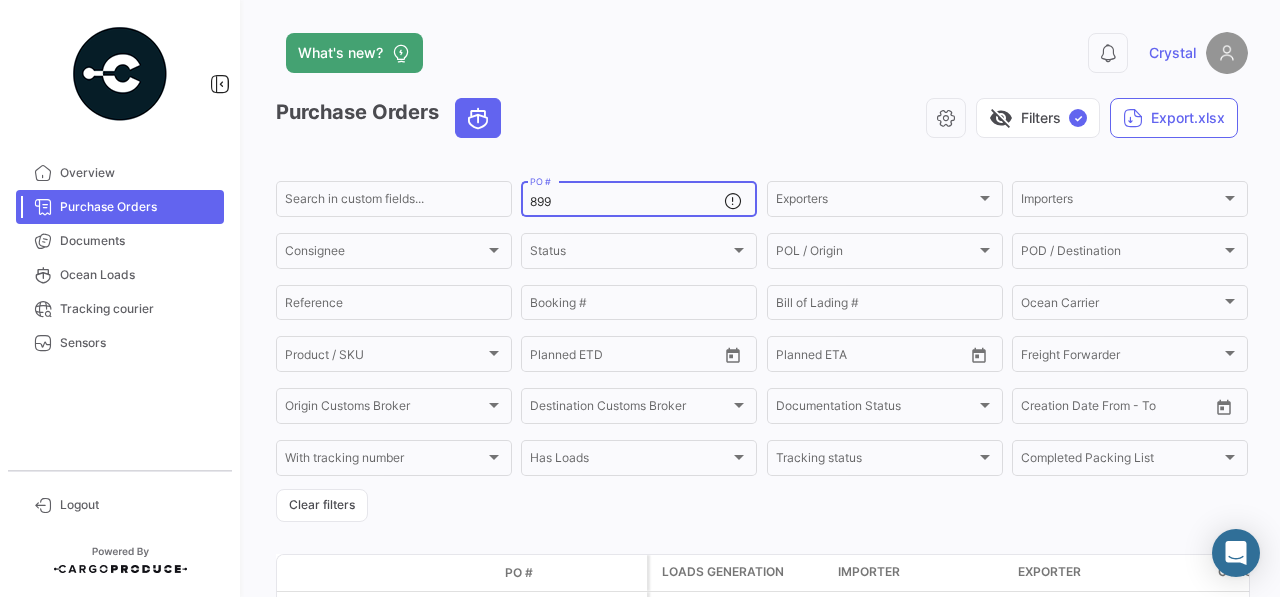 type on "8992" 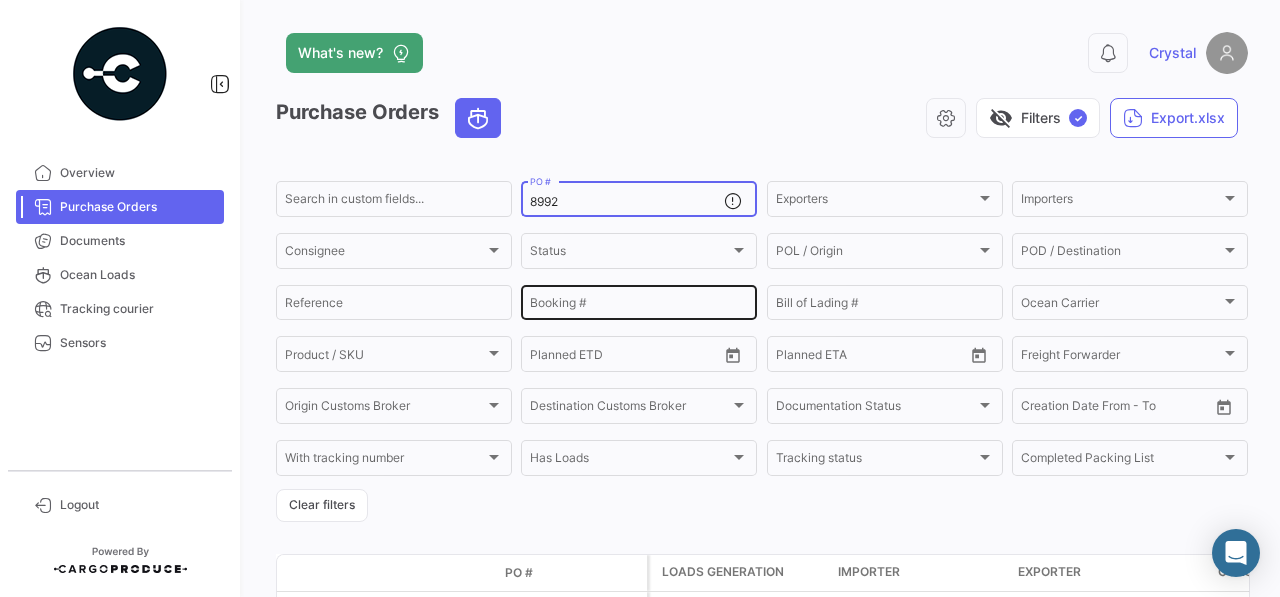 scroll, scrollTop: 139, scrollLeft: 0, axis: vertical 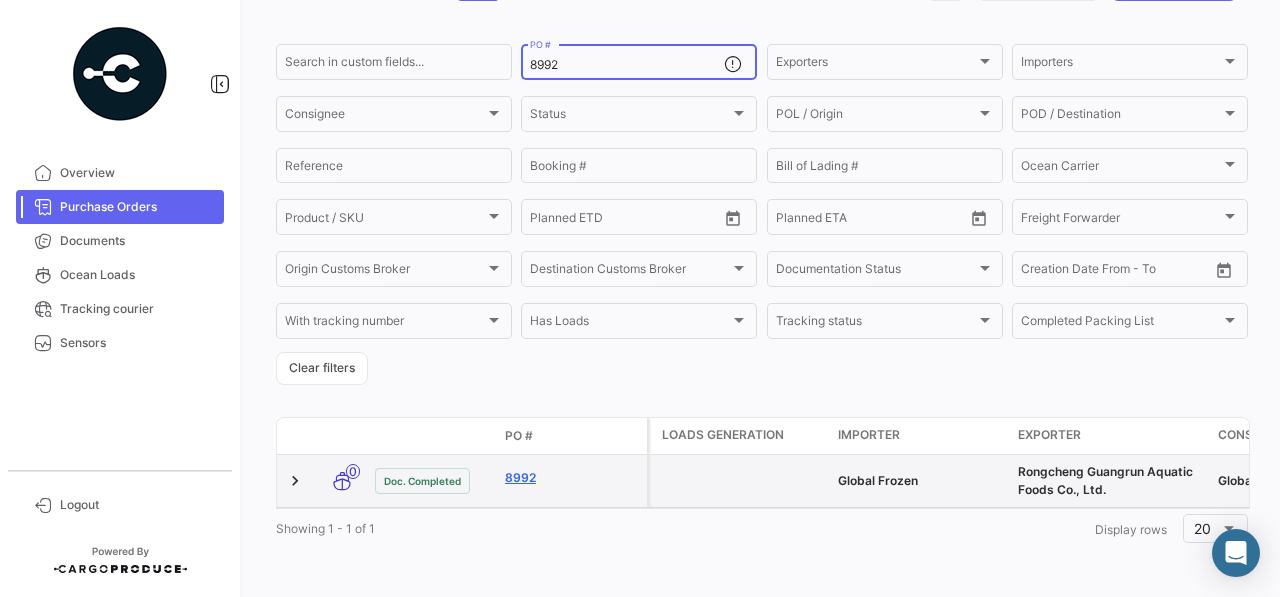click on "8992" 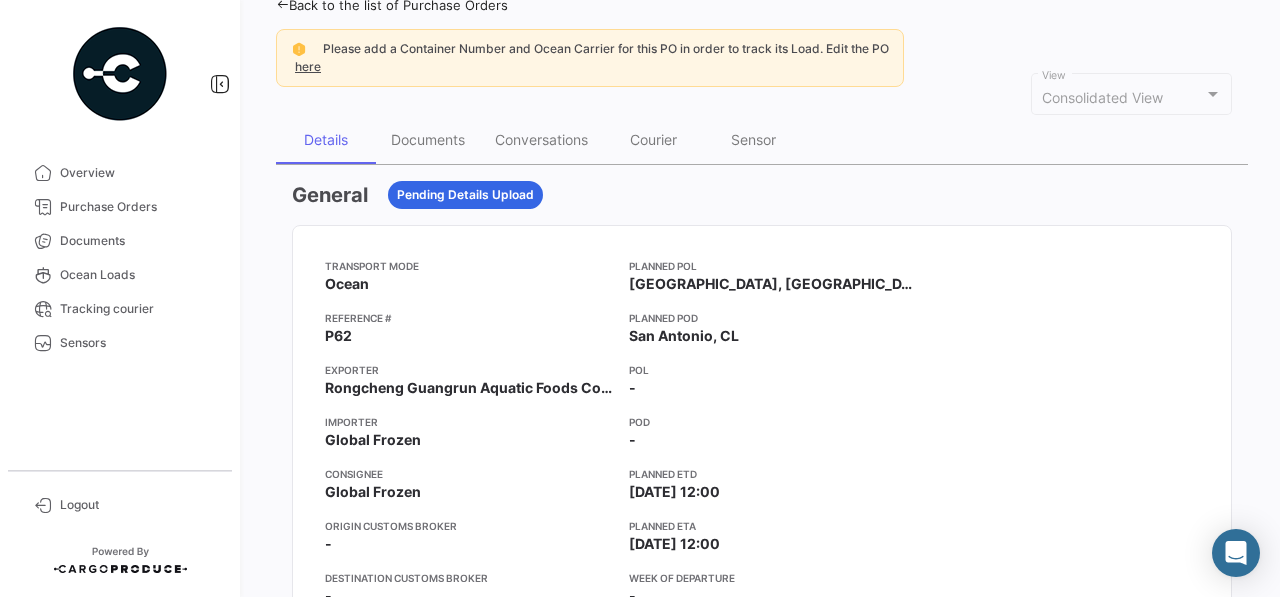 scroll, scrollTop: 154, scrollLeft: 0, axis: vertical 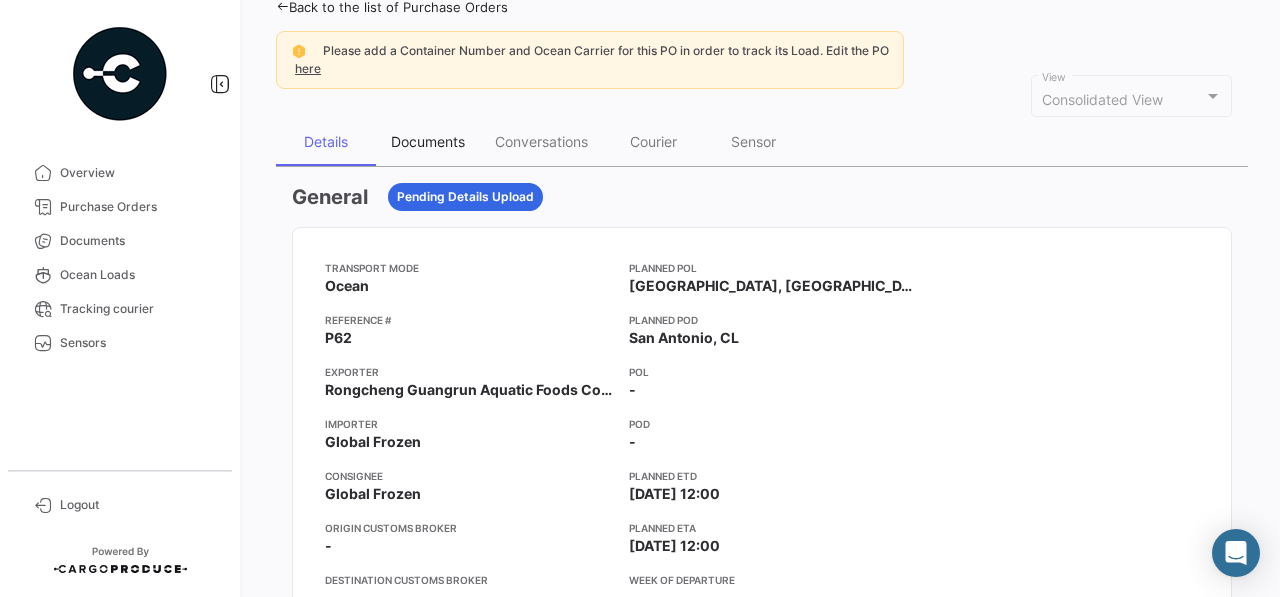 click on "Documents" at bounding box center (428, 141) 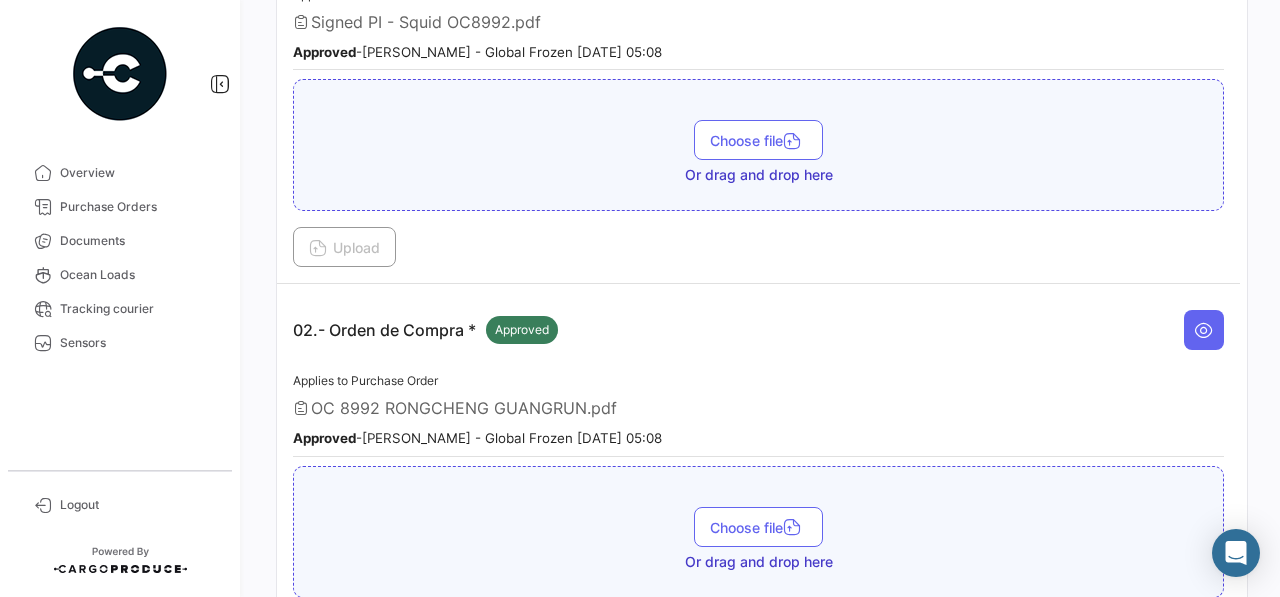 scroll, scrollTop: 556, scrollLeft: 0, axis: vertical 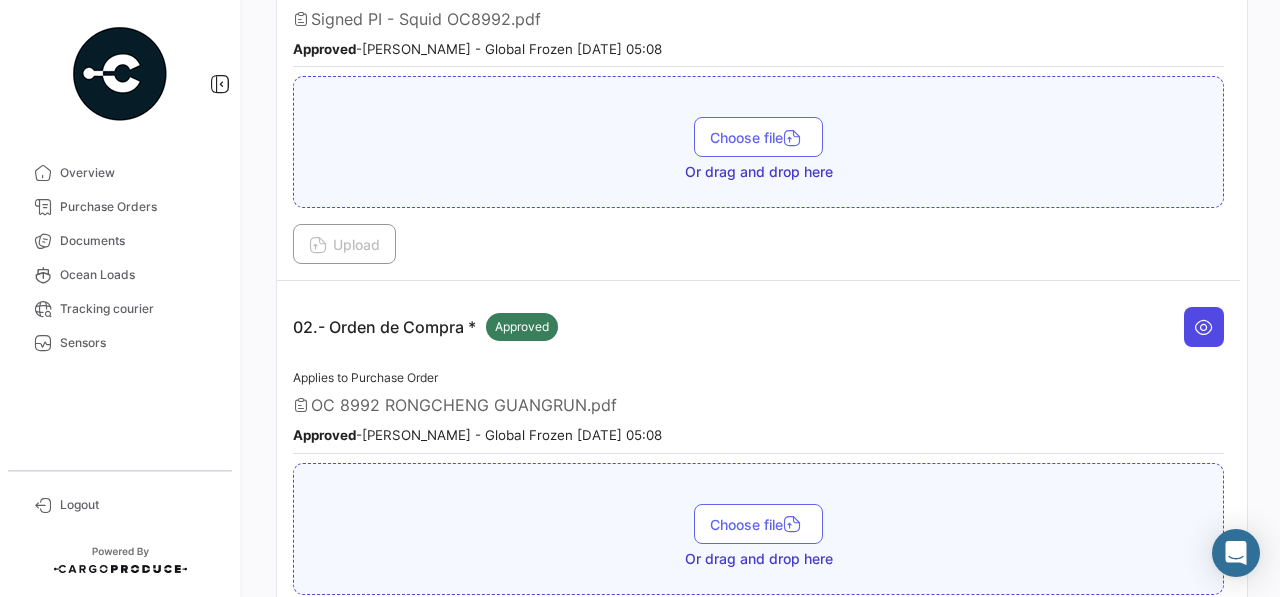 click at bounding box center [1204, 327] 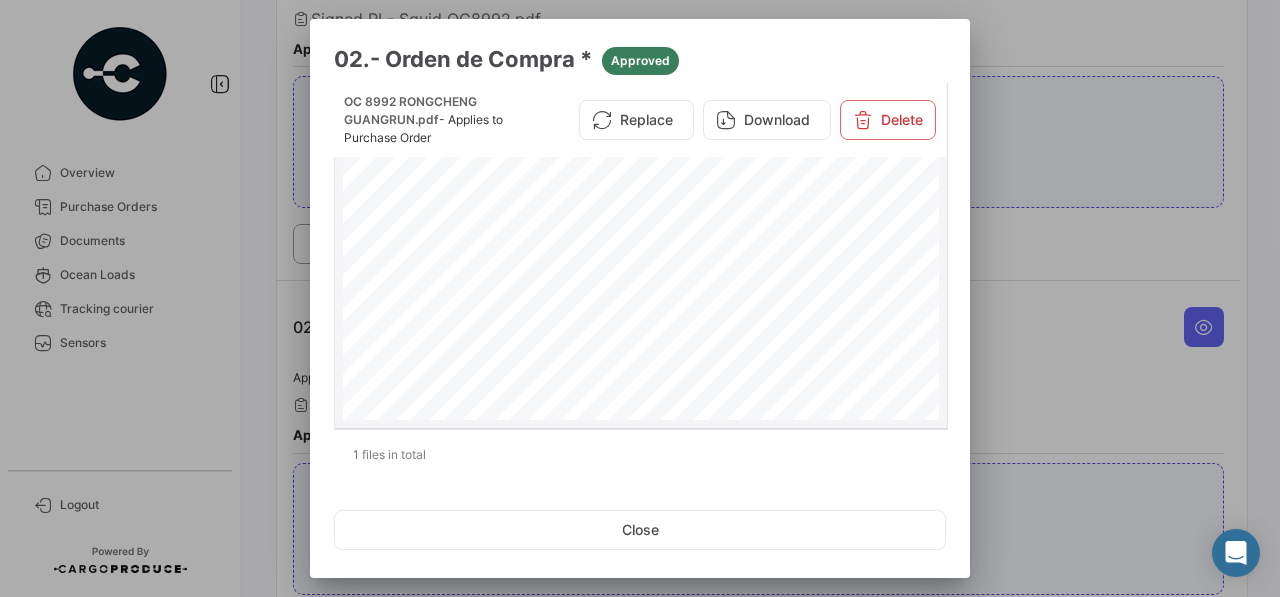 scroll, scrollTop: 0, scrollLeft: 0, axis: both 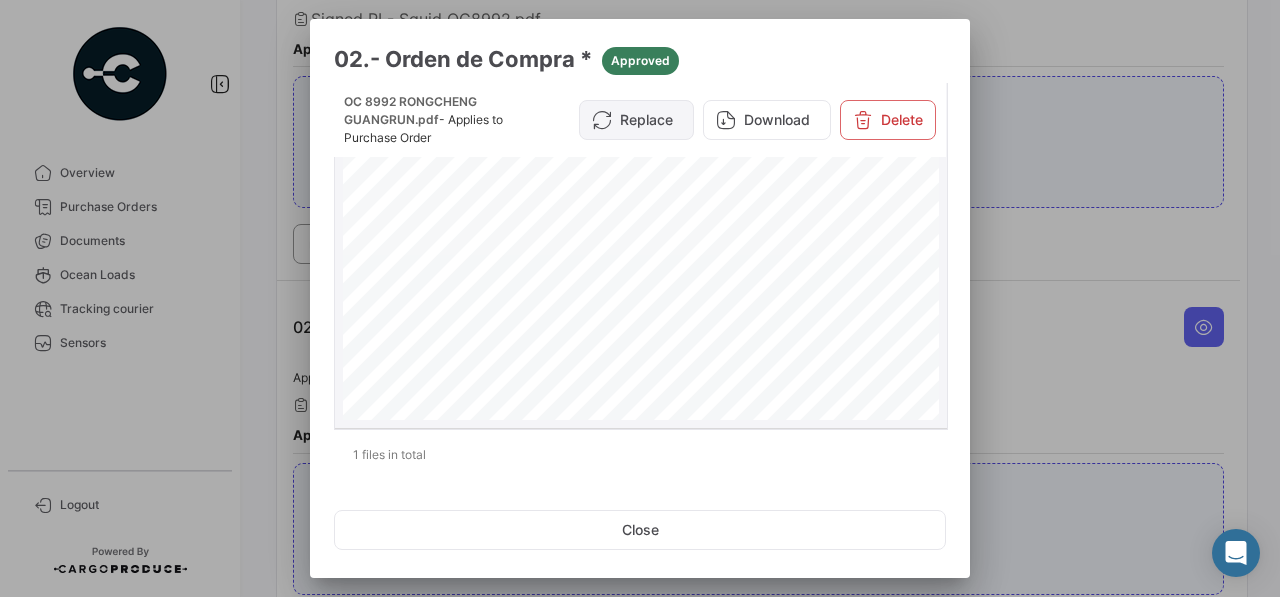 click on "Replace" at bounding box center [636, 120] 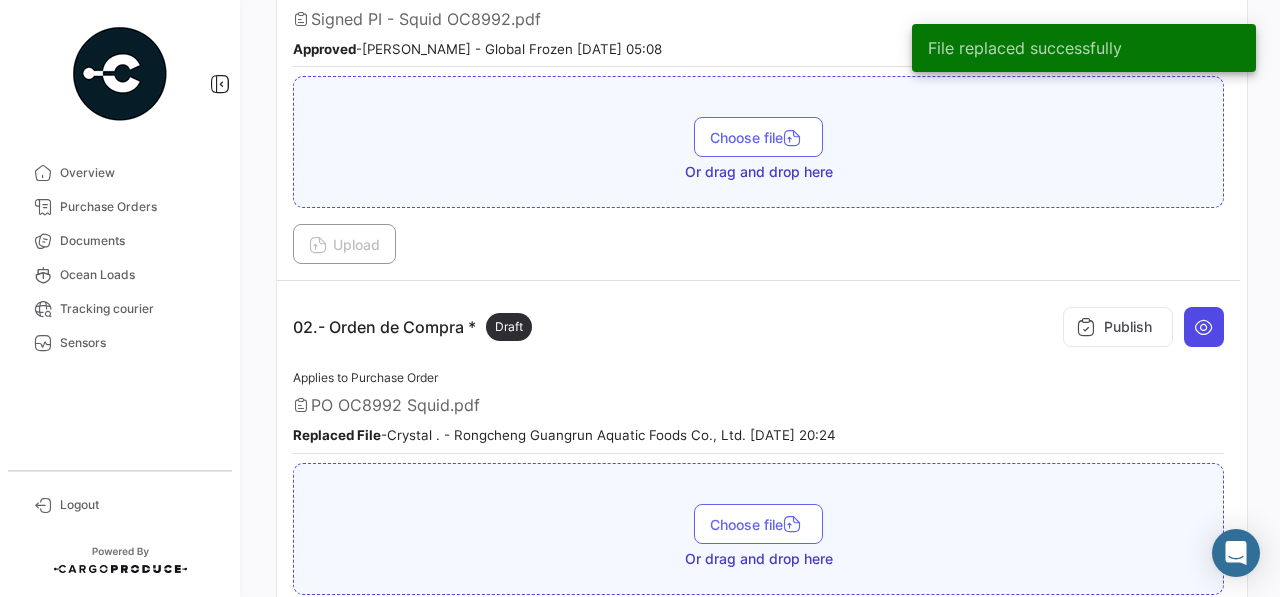 click at bounding box center [1204, 327] 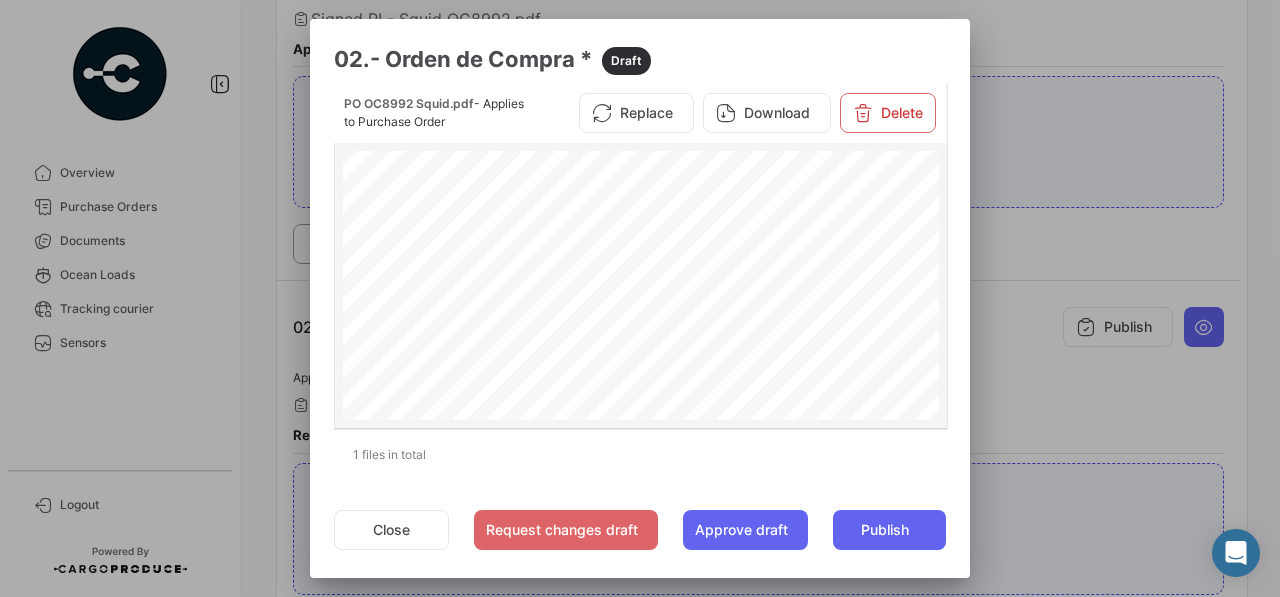 scroll, scrollTop: 0, scrollLeft: 0, axis: both 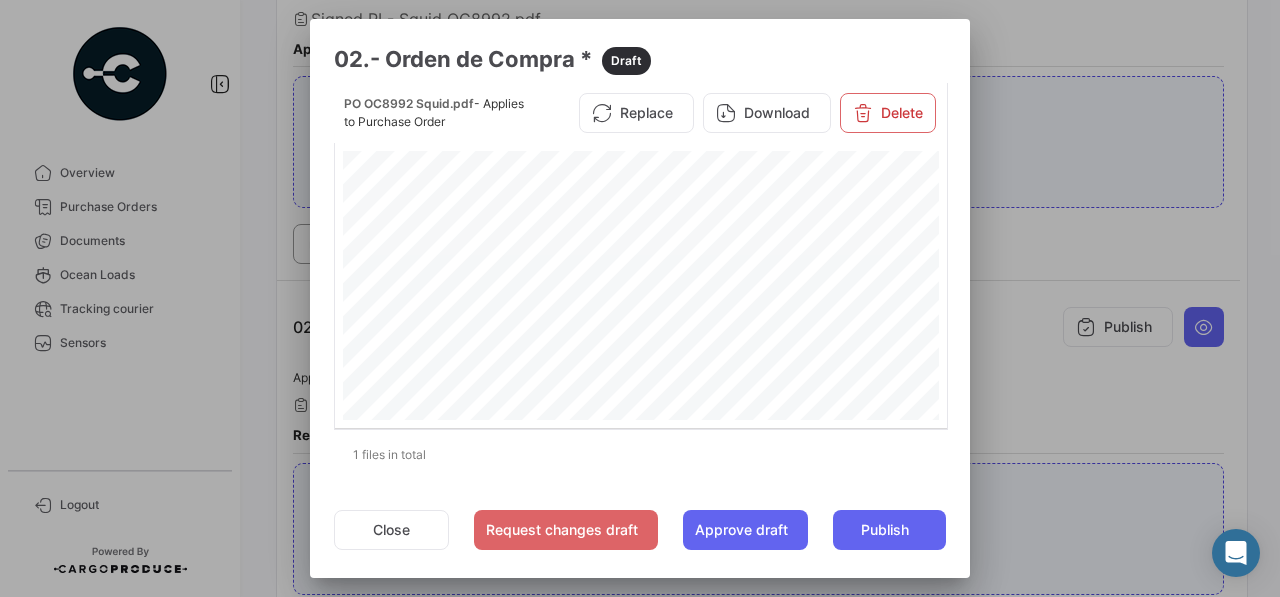 click at bounding box center (640, 298) 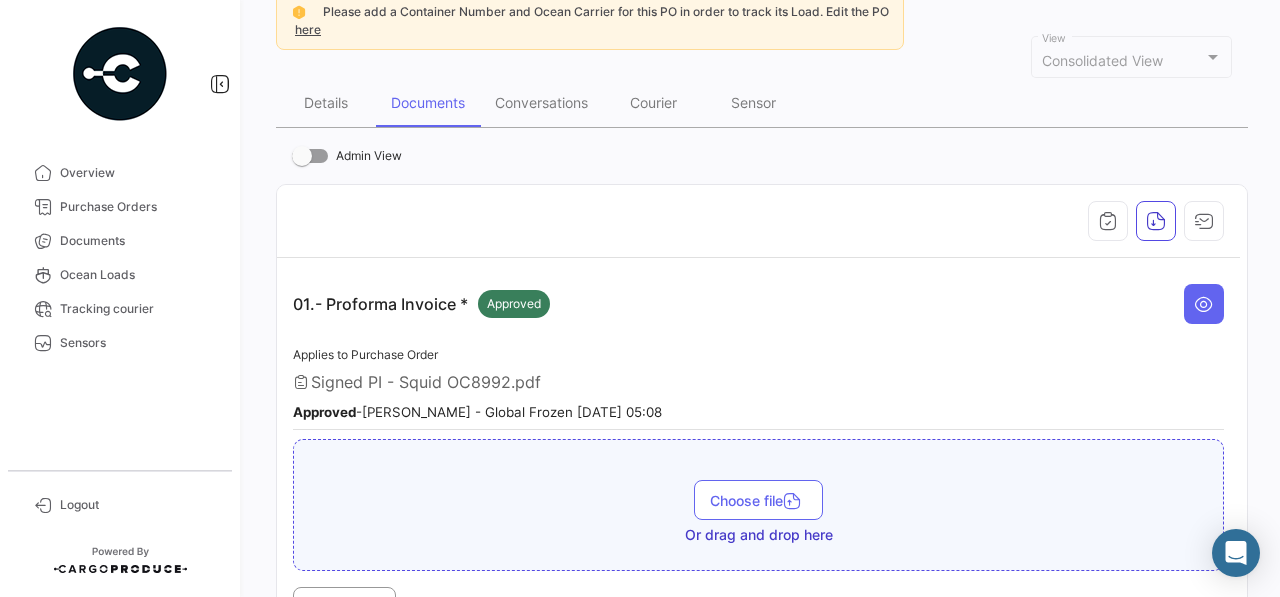 scroll, scrollTop: 0, scrollLeft: 0, axis: both 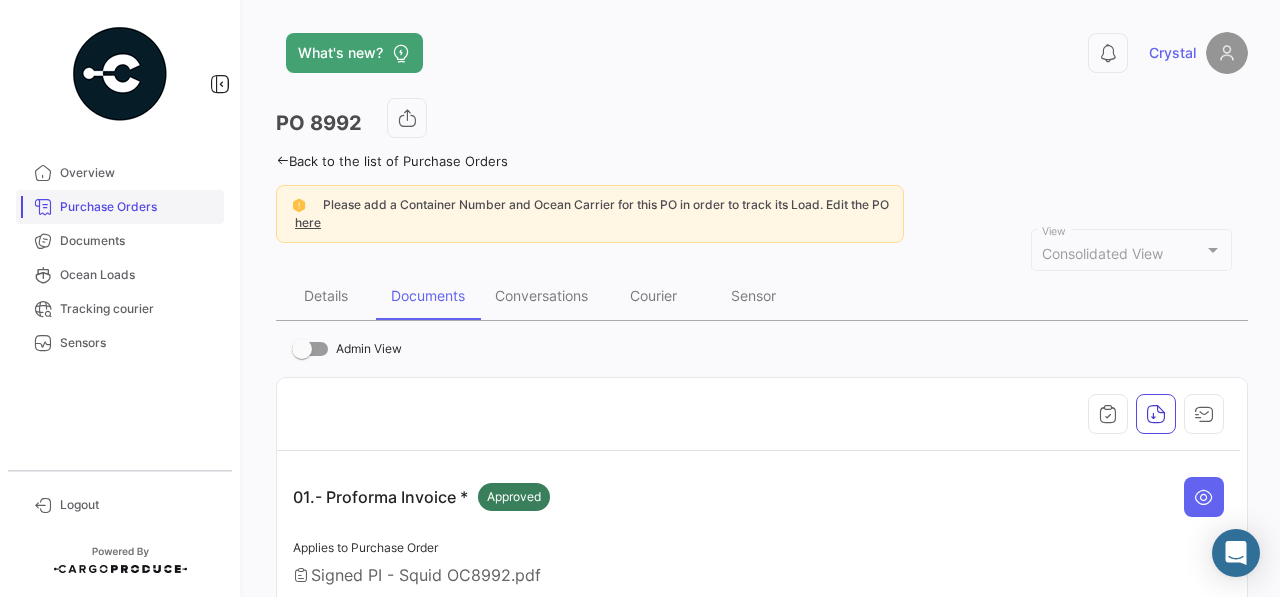 click on "Purchase Orders" at bounding box center (120, 207) 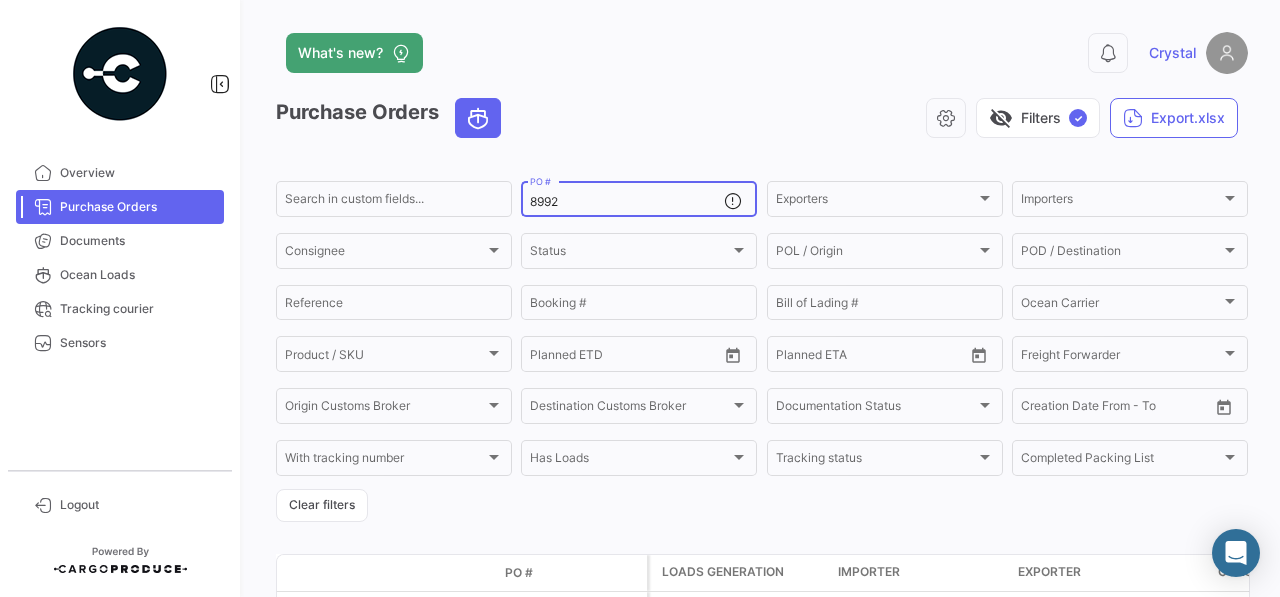 click on "8992" at bounding box center [627, 202] 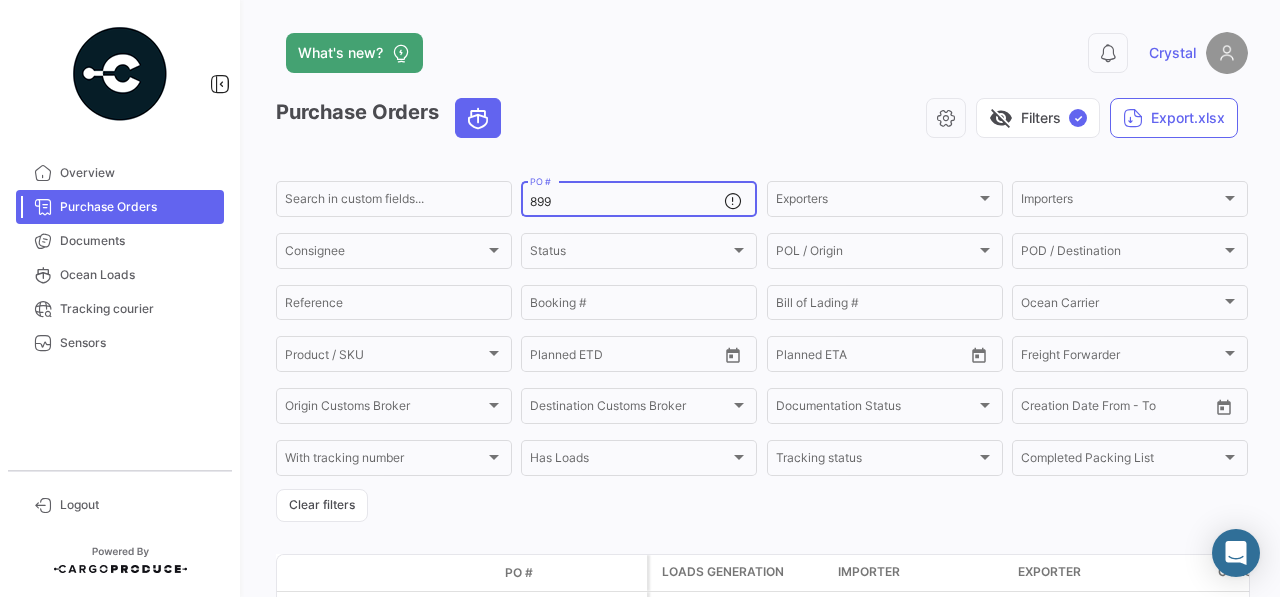 type on "8993" 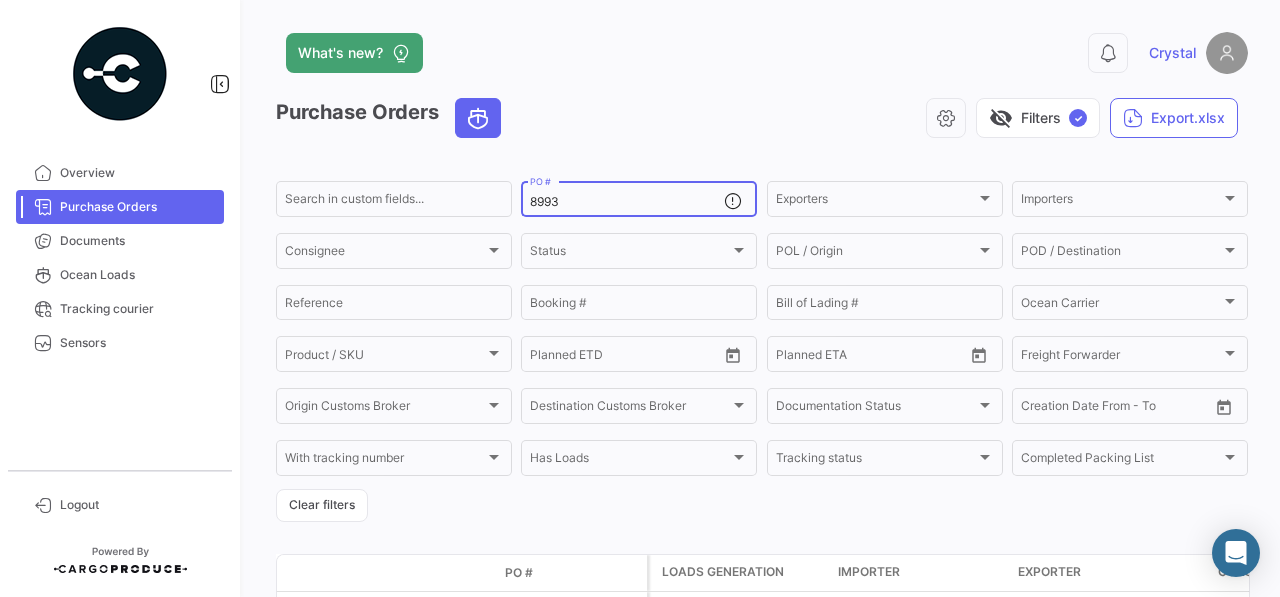 scroll, scrollTop: 139, scrollLeft: 0, axis: vertical 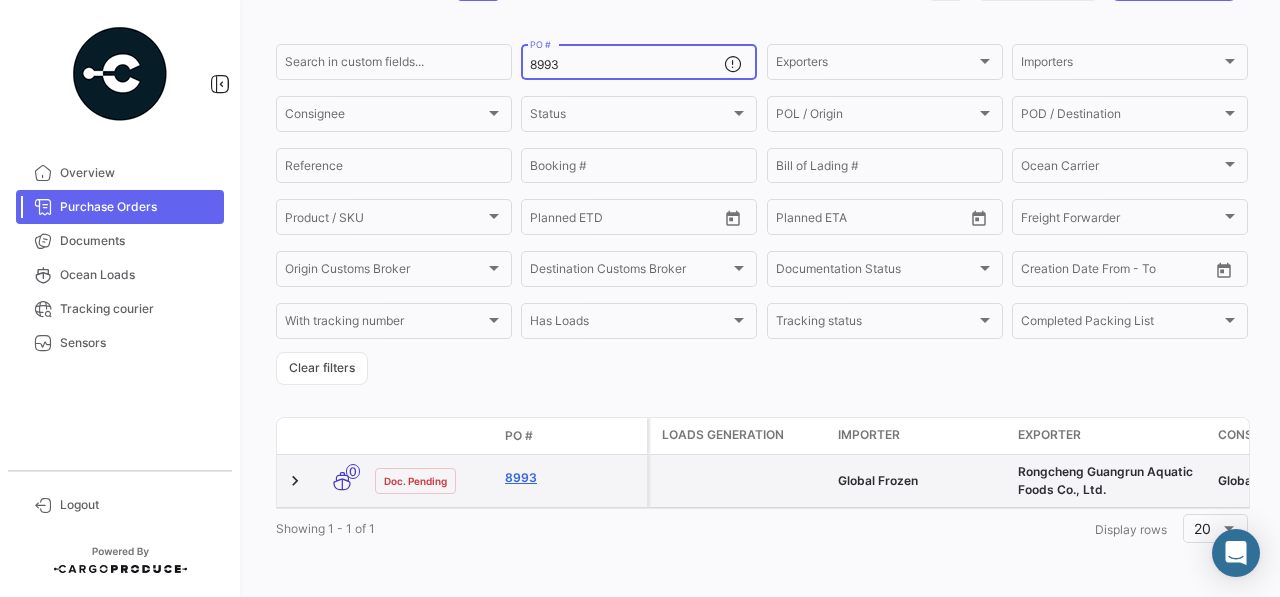 click on "8993" 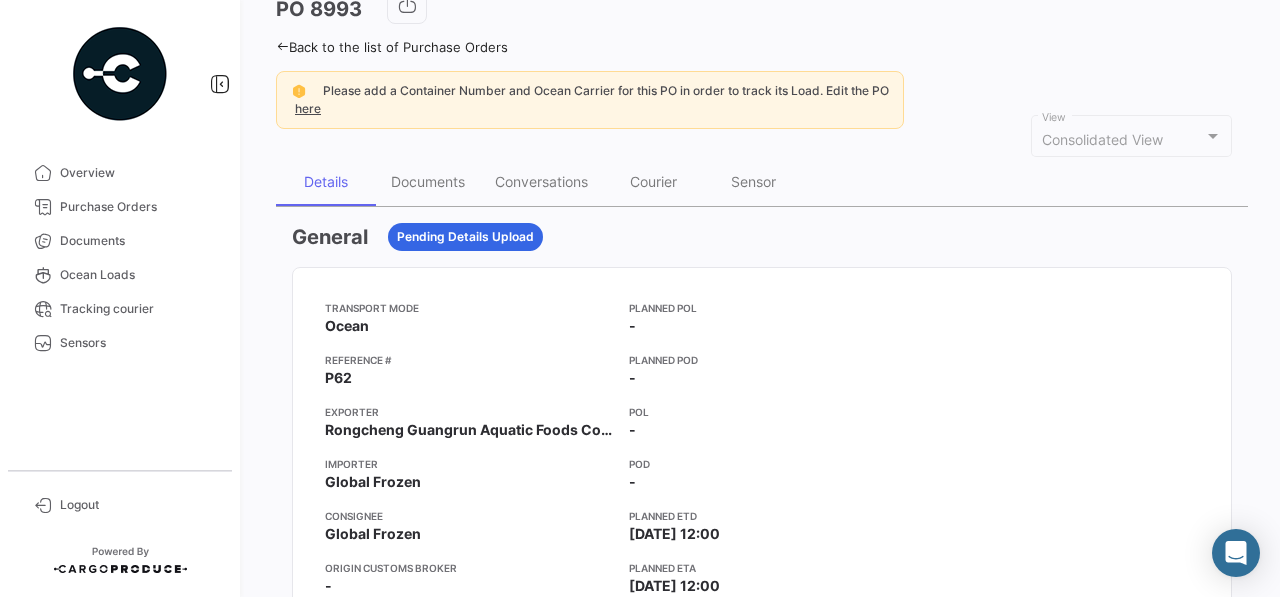 scroll, scrollTop: 45, scrollLeft: 0, axis: vertical 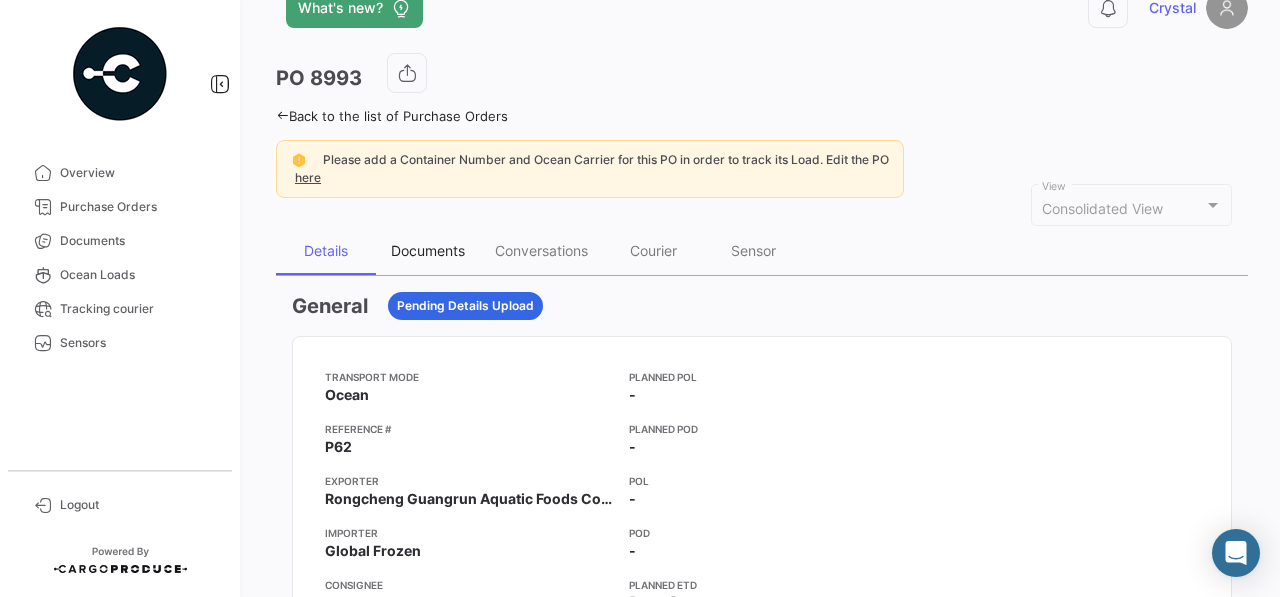 click on "Documents" at bounding box center (428, 251) 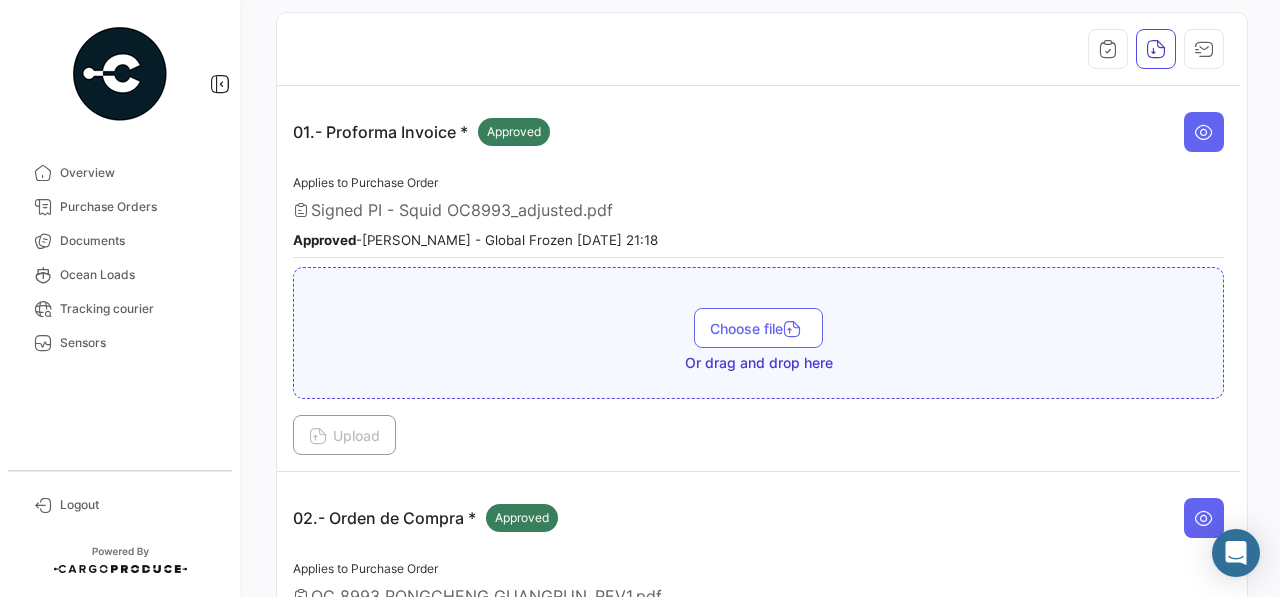 scroll, scrollTop: 386, scrollLeft: 0, axis: vertical 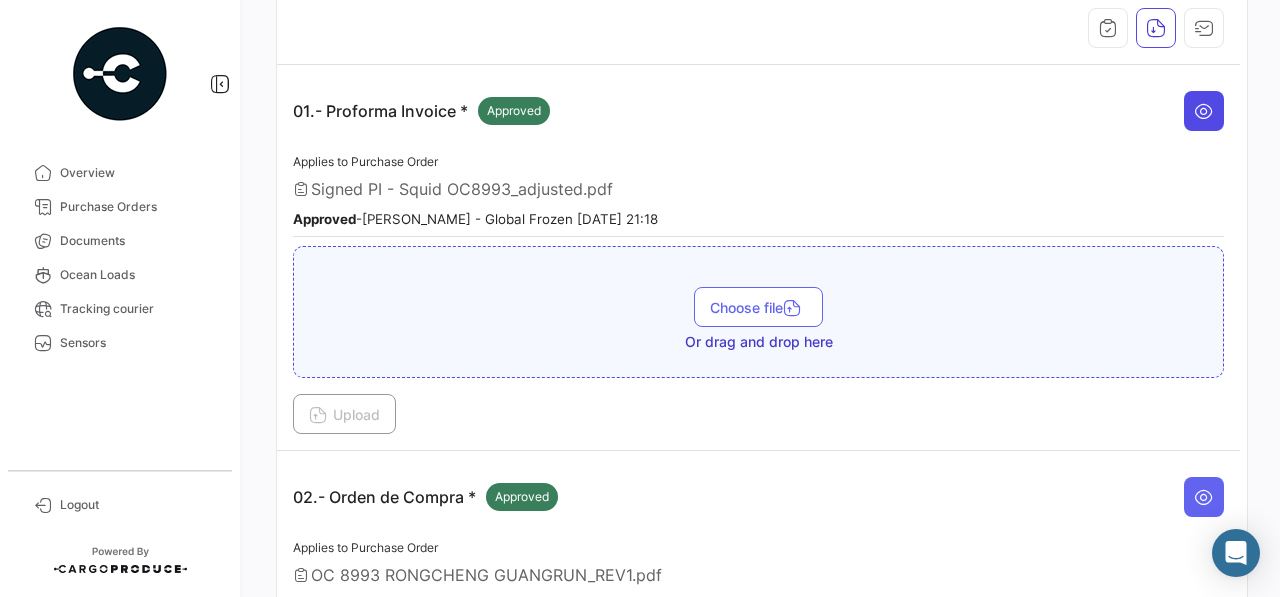 click at bounding box center [1204, 111] 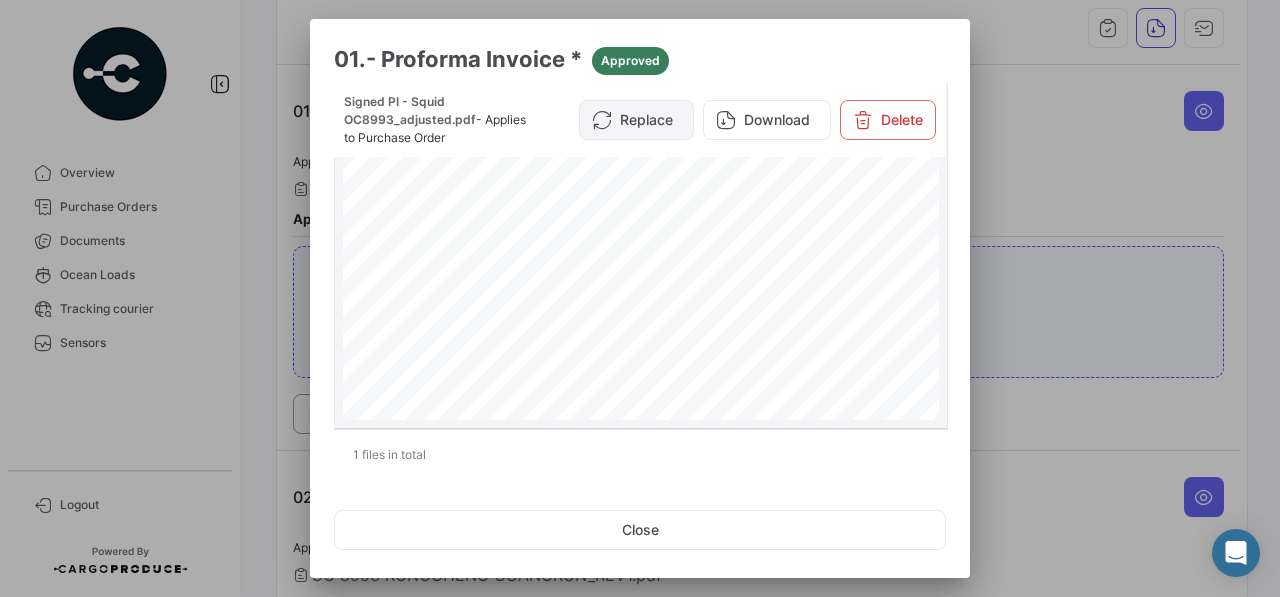 click on "Replace" at bounding box center [636, 120] 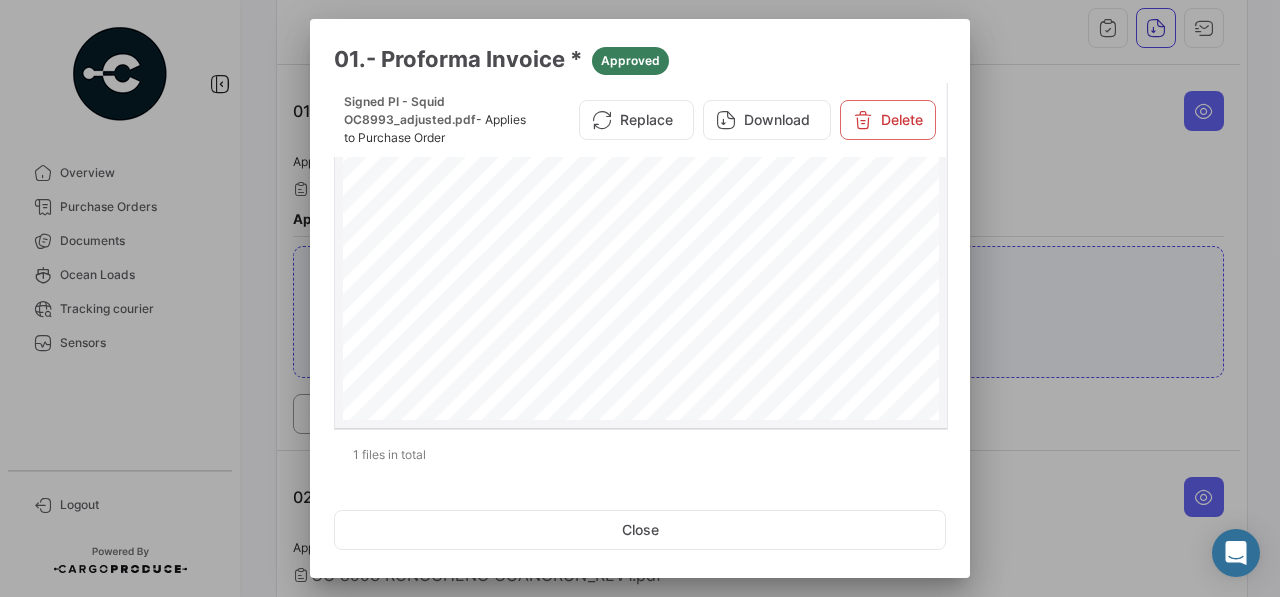 scroll, scrollTop: 214, scrollLeft: 0, axis: vertical 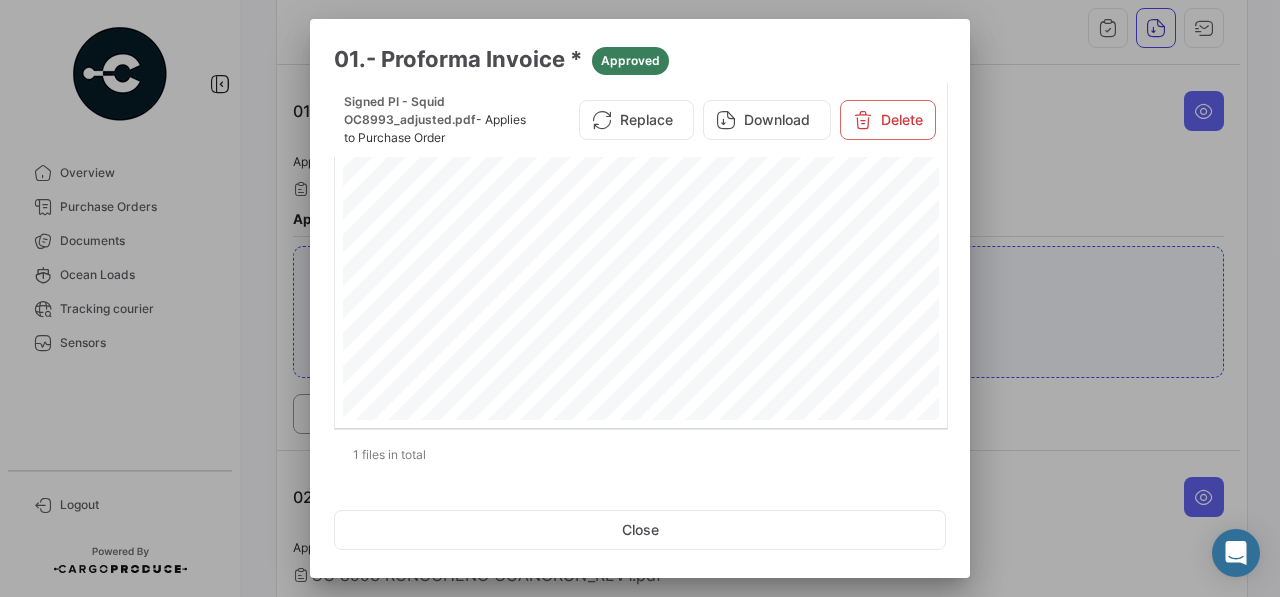 click at bounding box center [640, 298] 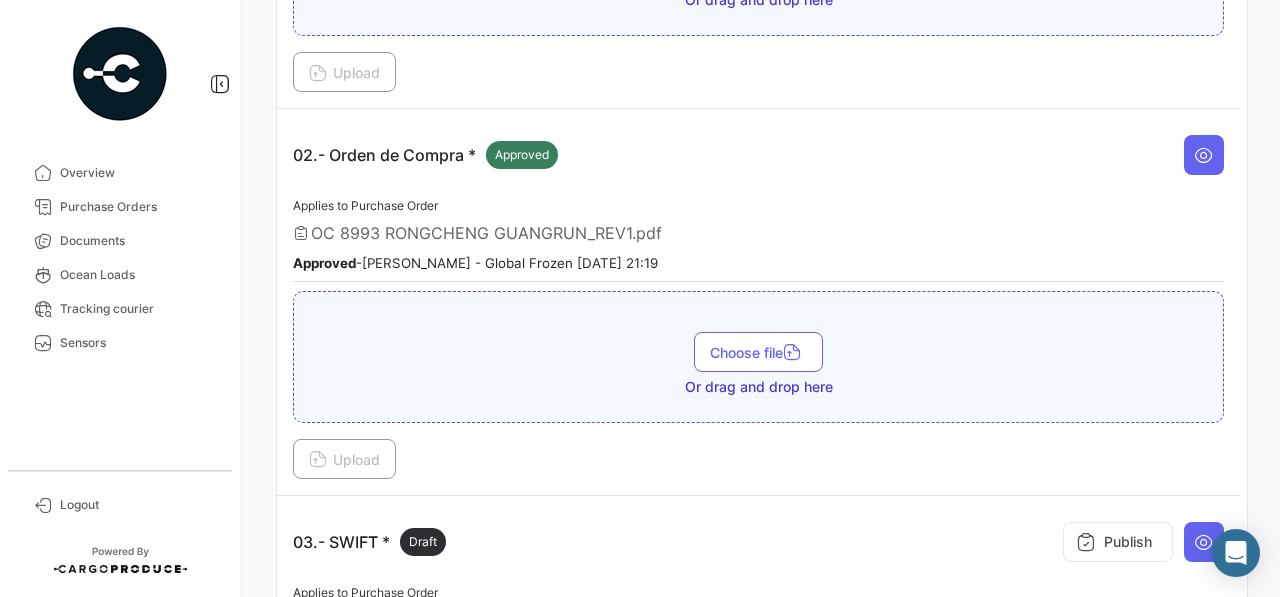 scroll, scrollTop: 727, scrollLeft: 0, axis: vertical 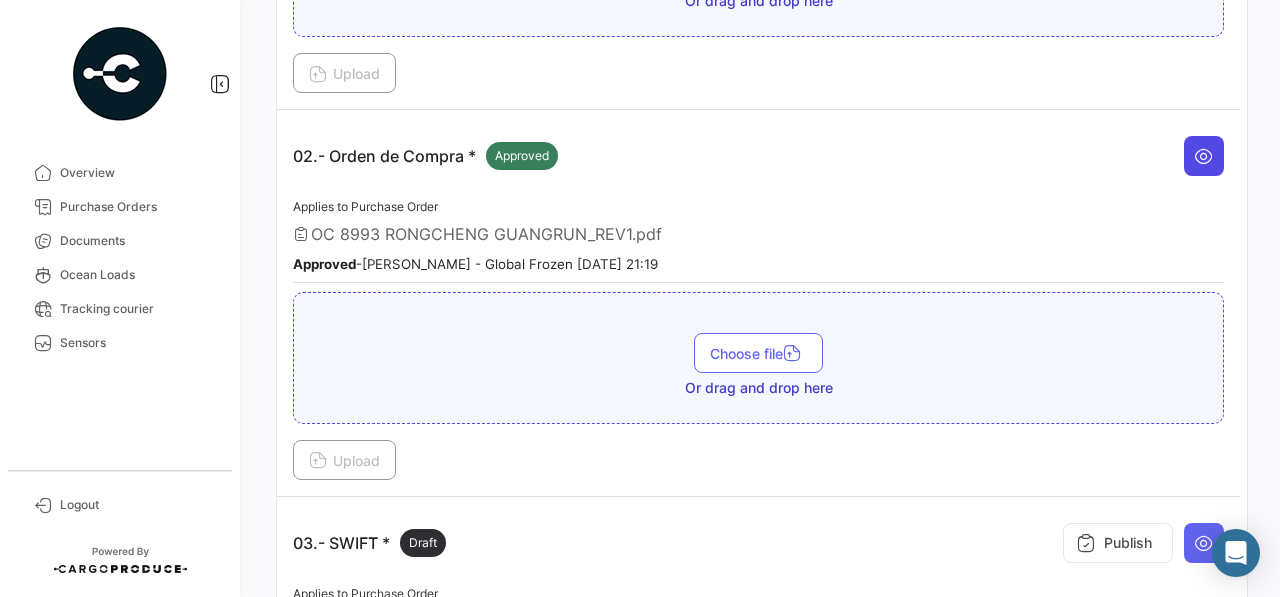 click at bounding box center (1204, 156) 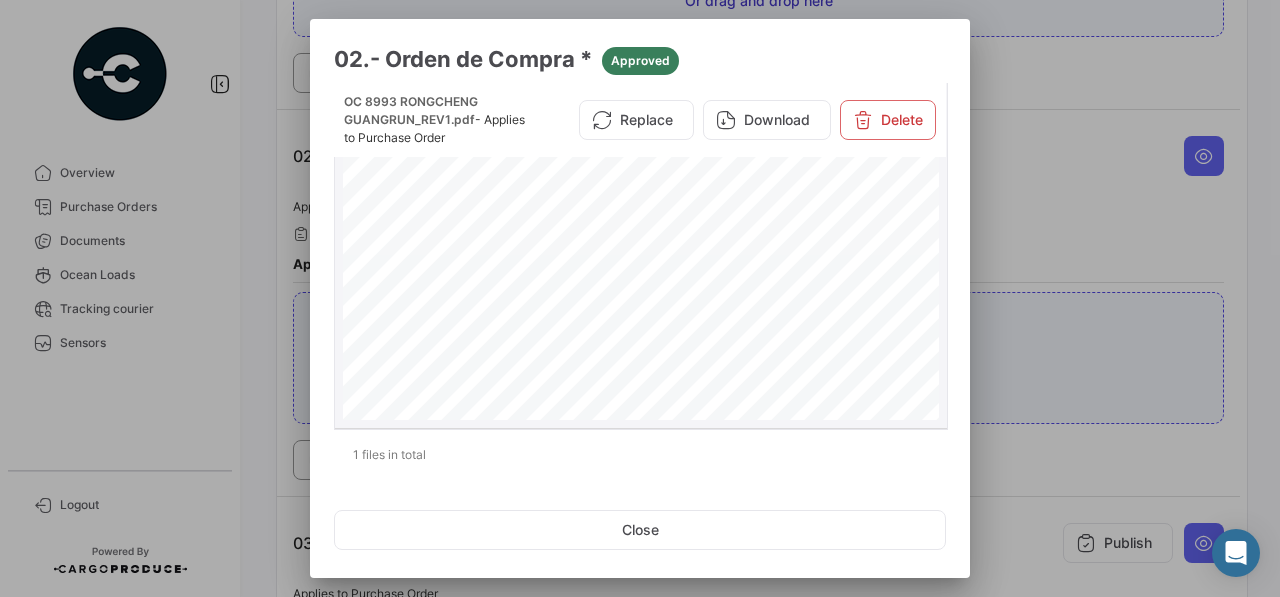 scroll, scrollTop: 0, scrollLeft: 0, axis: both 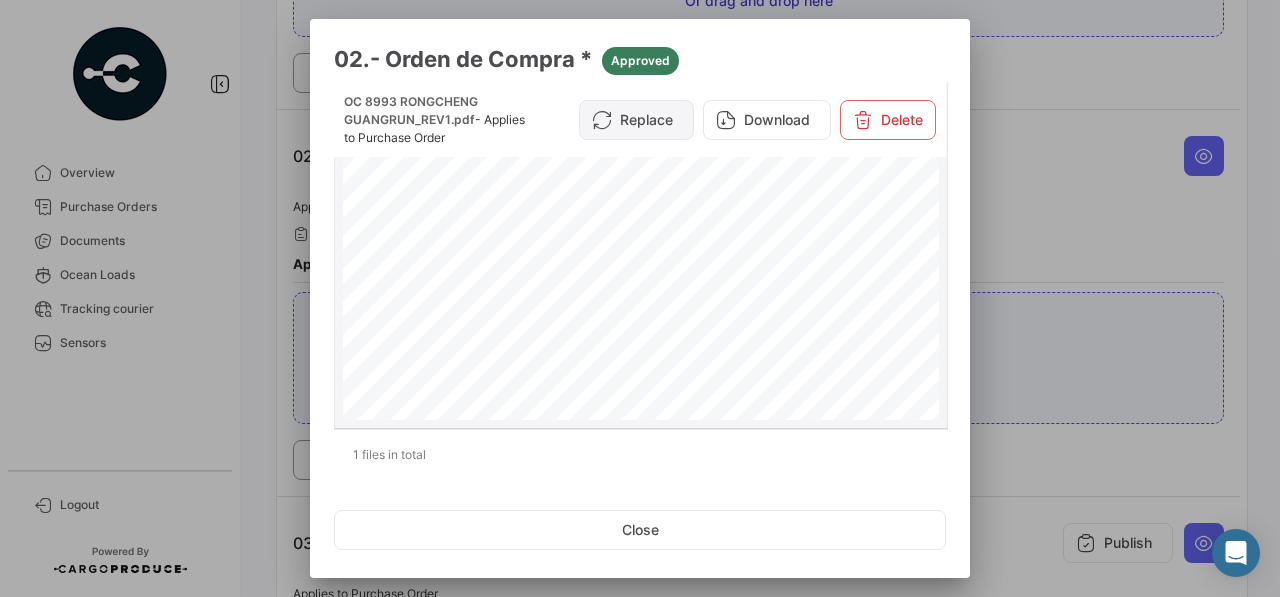 click on "Replace" at bounding box center [636, 120] 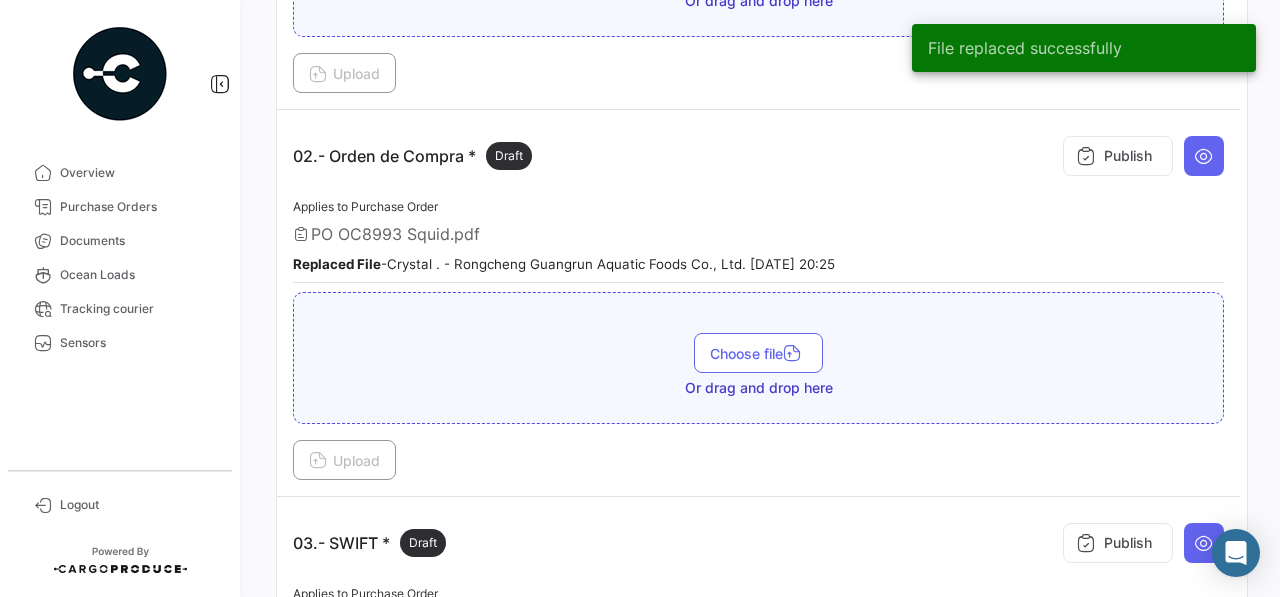 click on "PO OC8993 Squid.pdf" at bounding box center [395, 234] 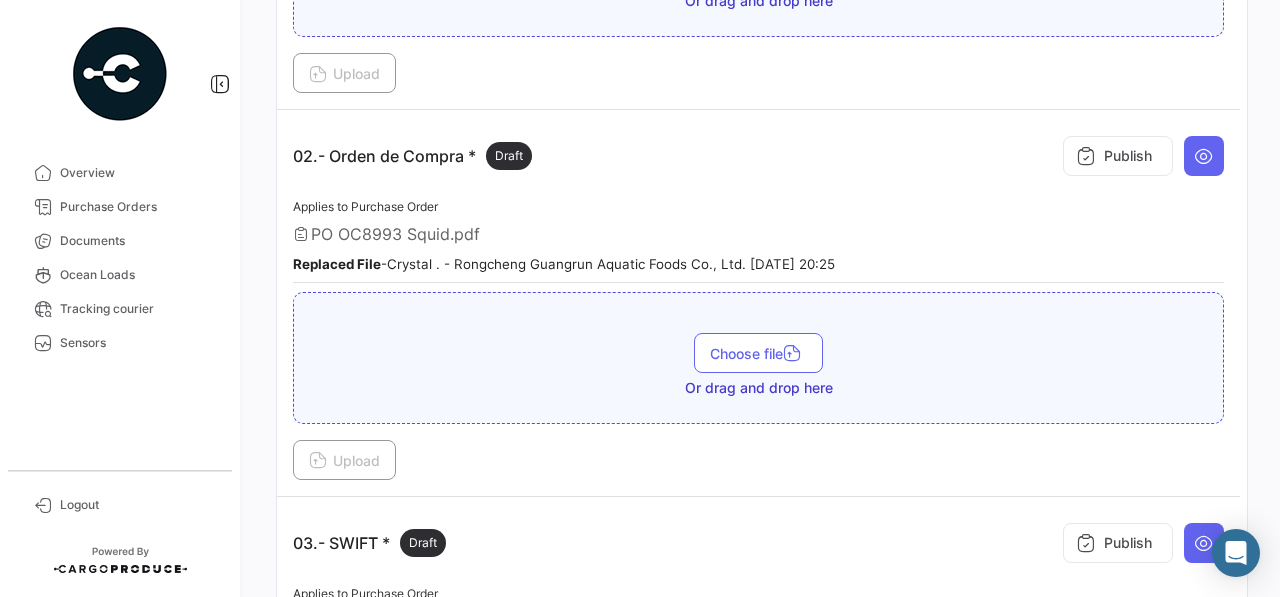 click on "Applies to Purchase Order   PO OC8993 Squid.pdf  Replaced File  -   Crystal .  - Rongcheng Guangrun Aquatic Foods Co., Ltd.  [DATE] 20:25" at bounding box center [758, 239] 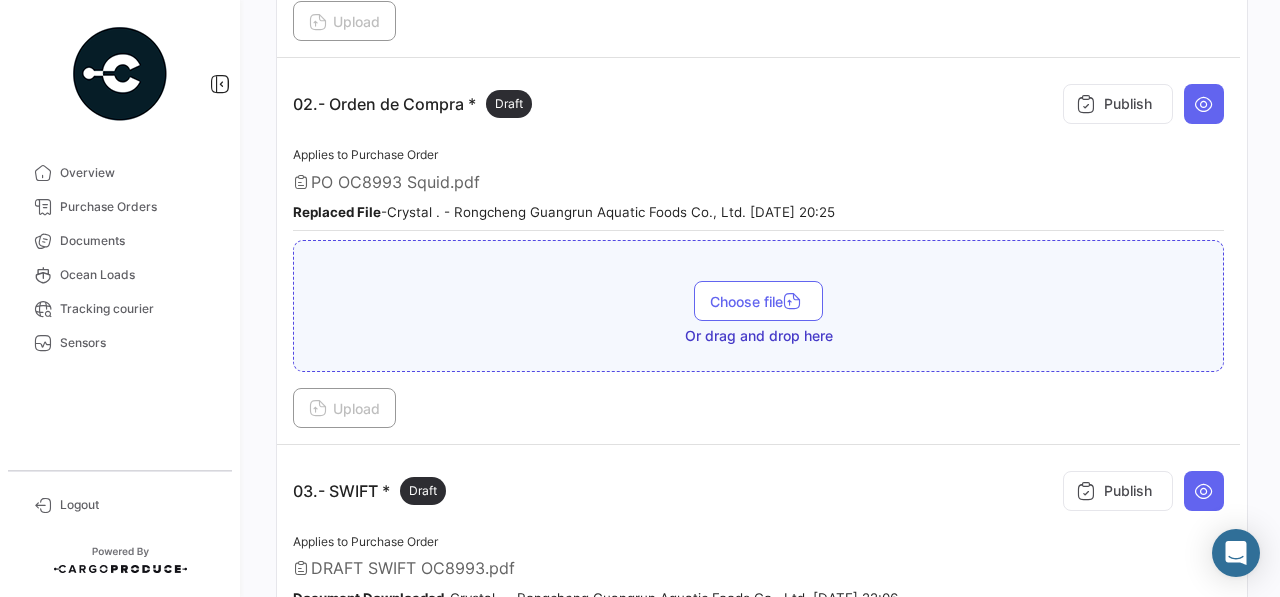 scroll, scrollTop: 766, scrollLeft: 0, axis: vertical 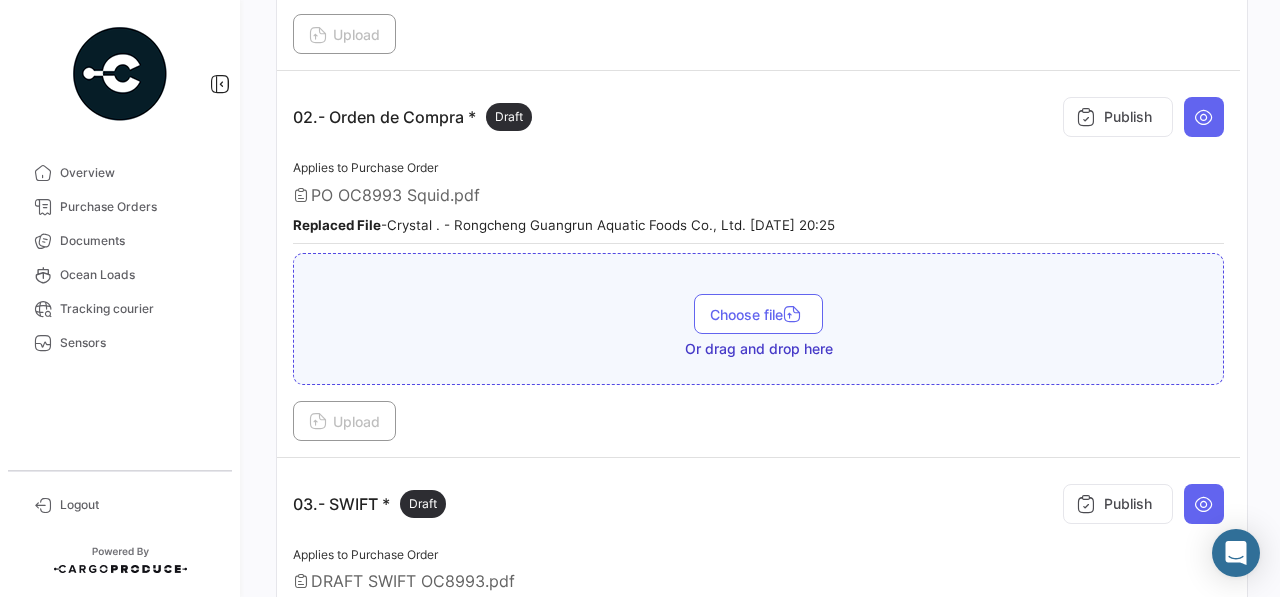 click on "PO OC8993 Squid.pdf" at bounding box center (395, 195) 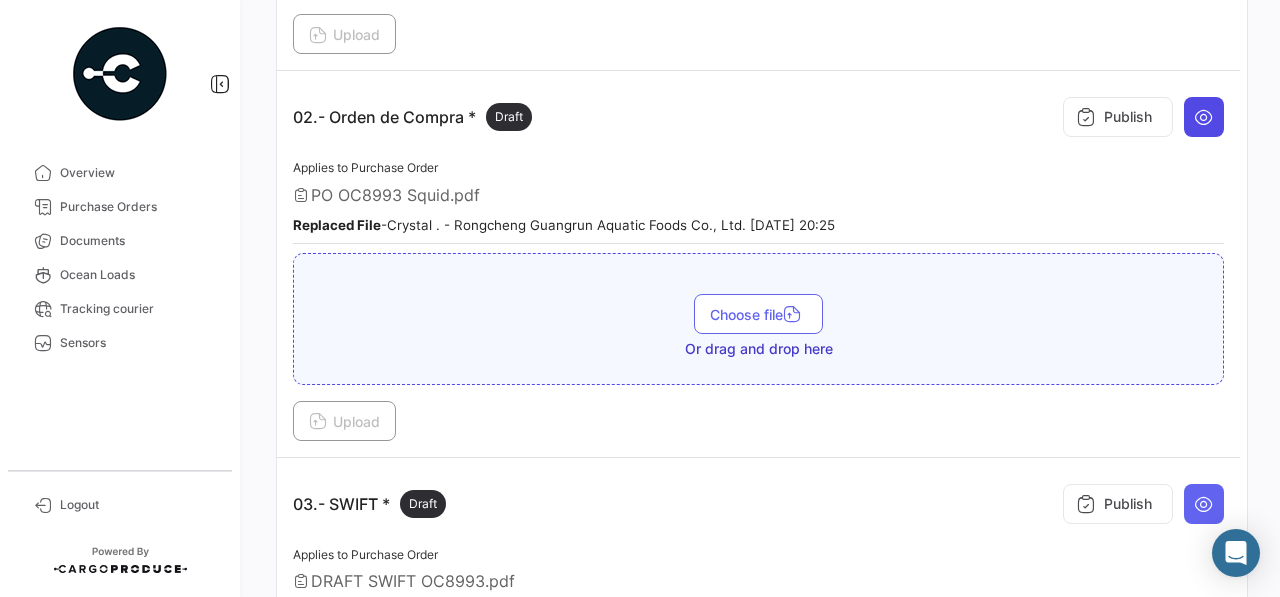 click at bounding box center [1204, 117] 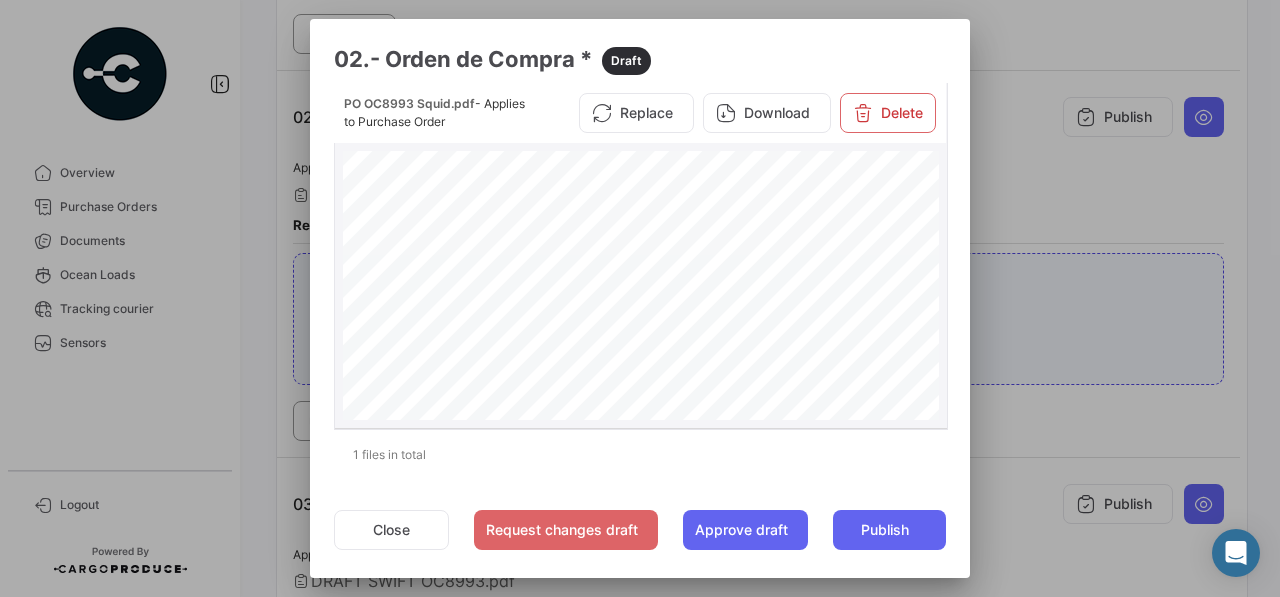 scroll, scrollTop: 0, scrollLeft: 0, axis: both 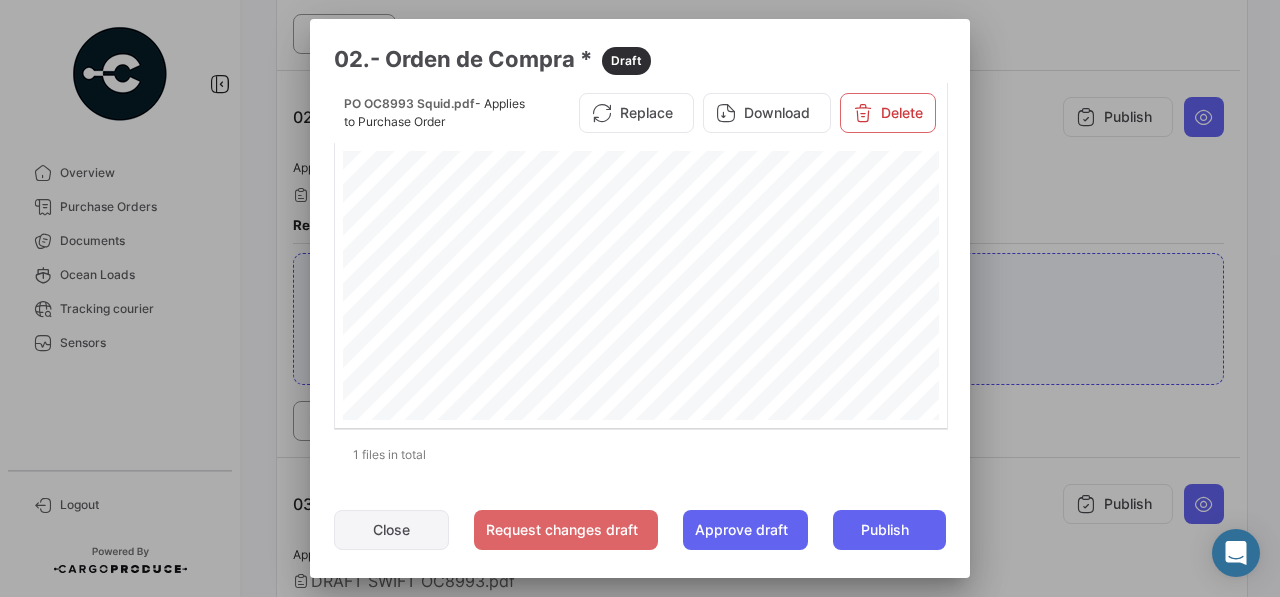 click on "Close" 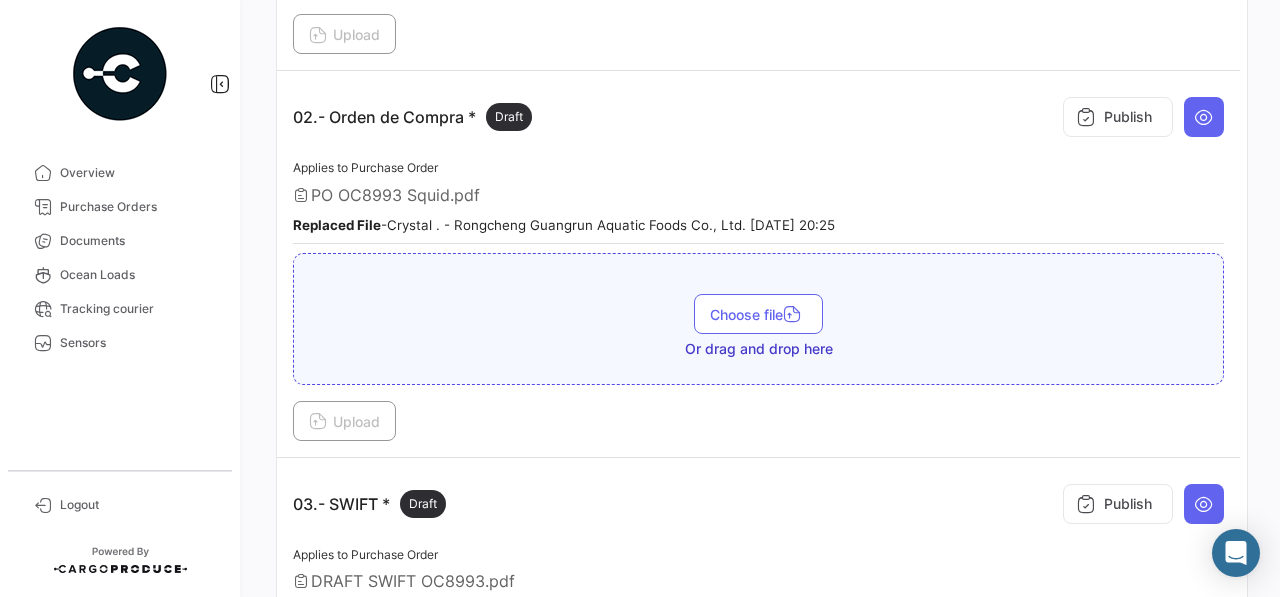 click on "PO OC8993 Squid.pdf" at bounding box center (758, 195) 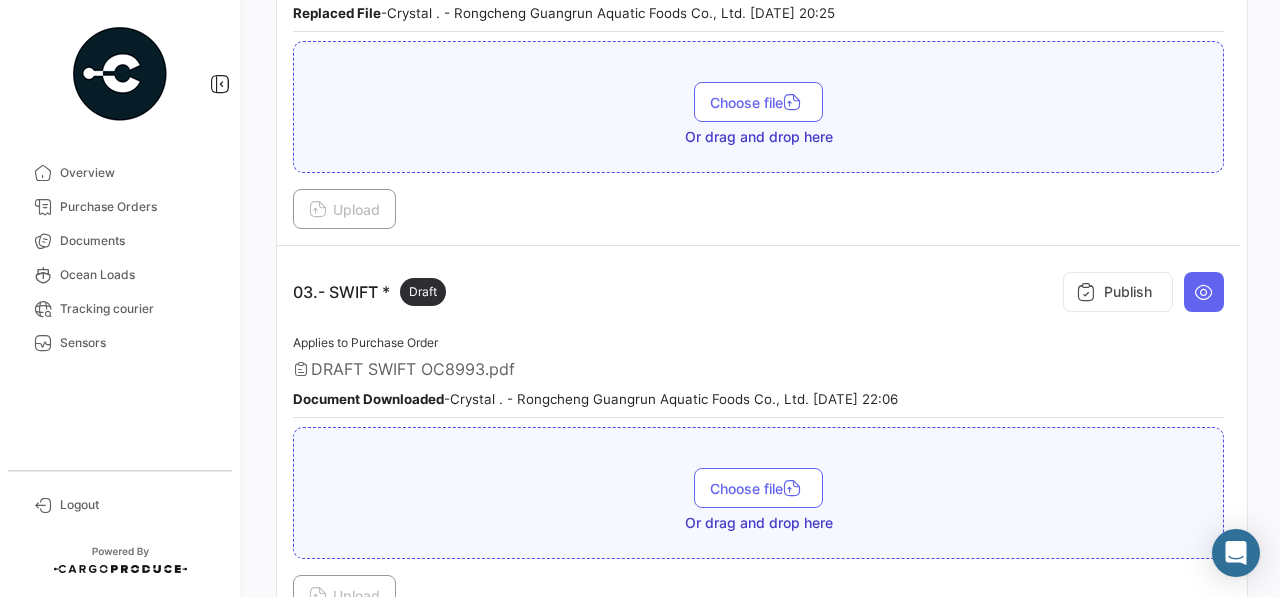 scroll, scrollTop: 1120, scrollLeft: 0, axis: vertical 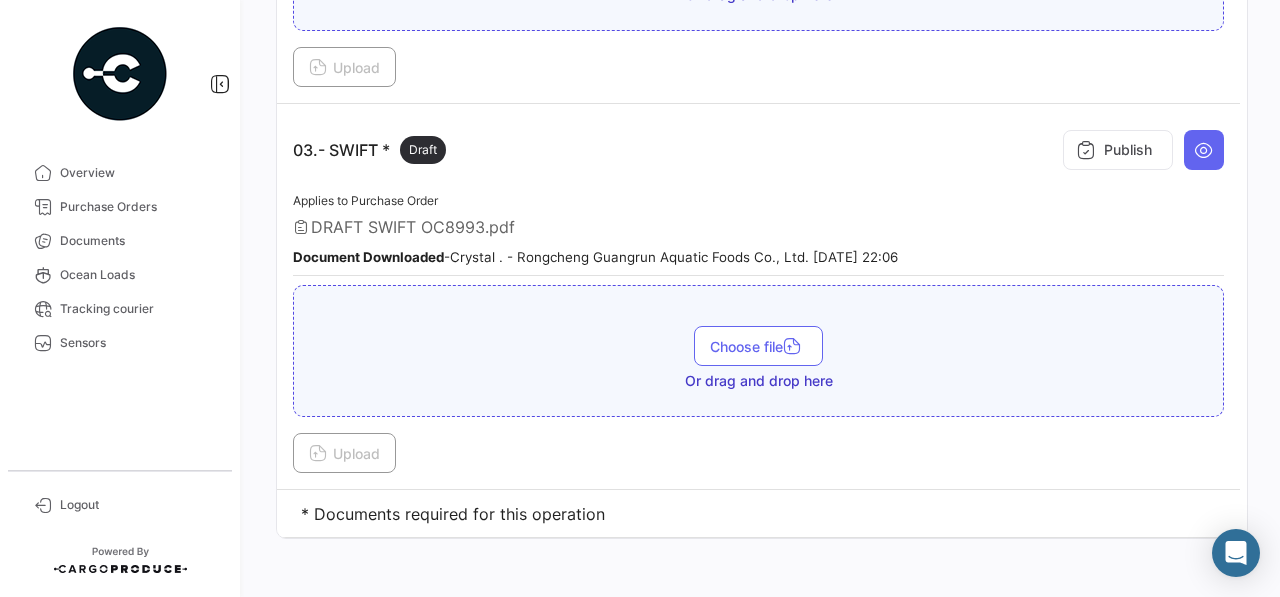 click on "DRAFT SWIFT OC8993.pdf" at bounding box center (413, 227) 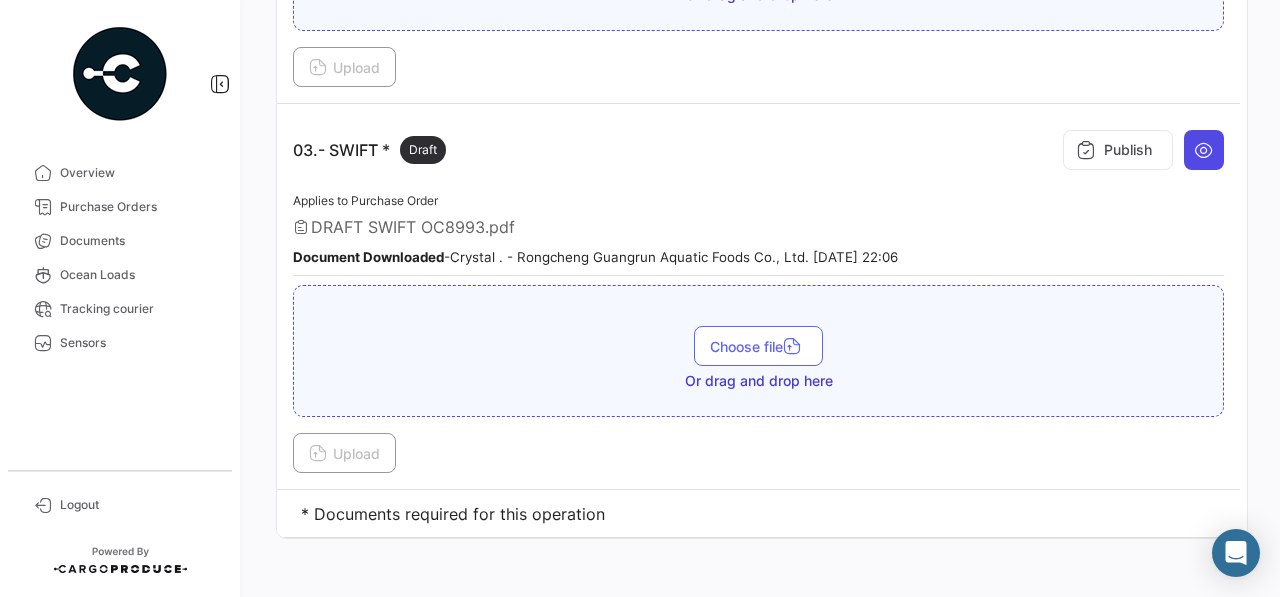 click at bounding box center [1204, 150] 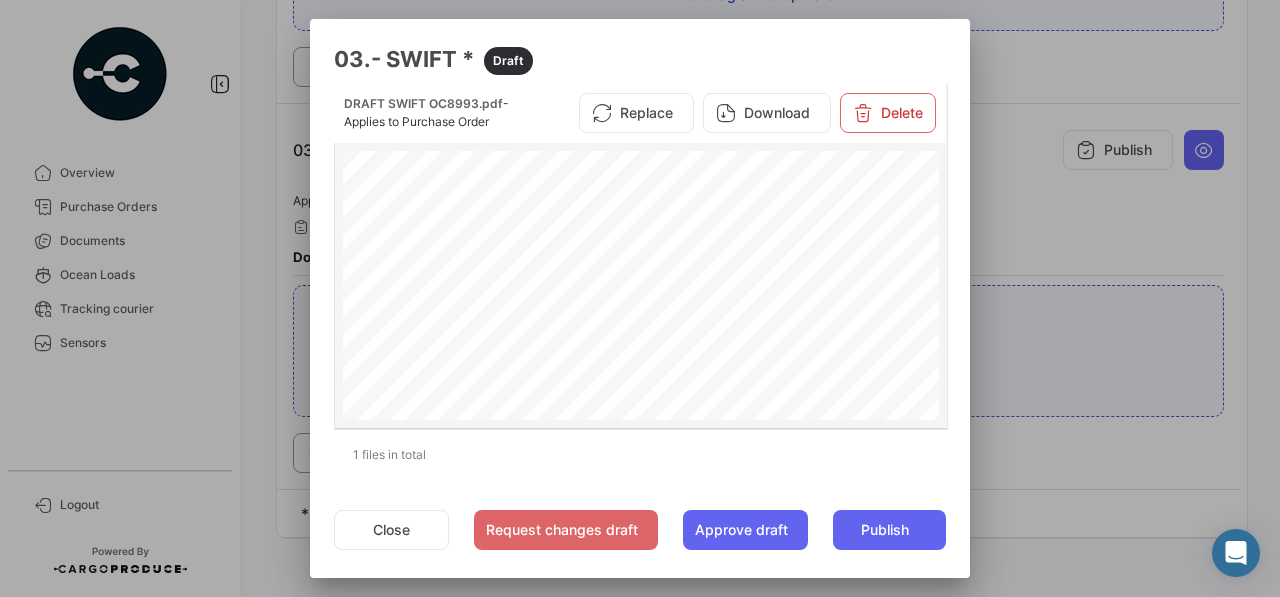 click on "Application Date:" at bounding box center [650, 289] 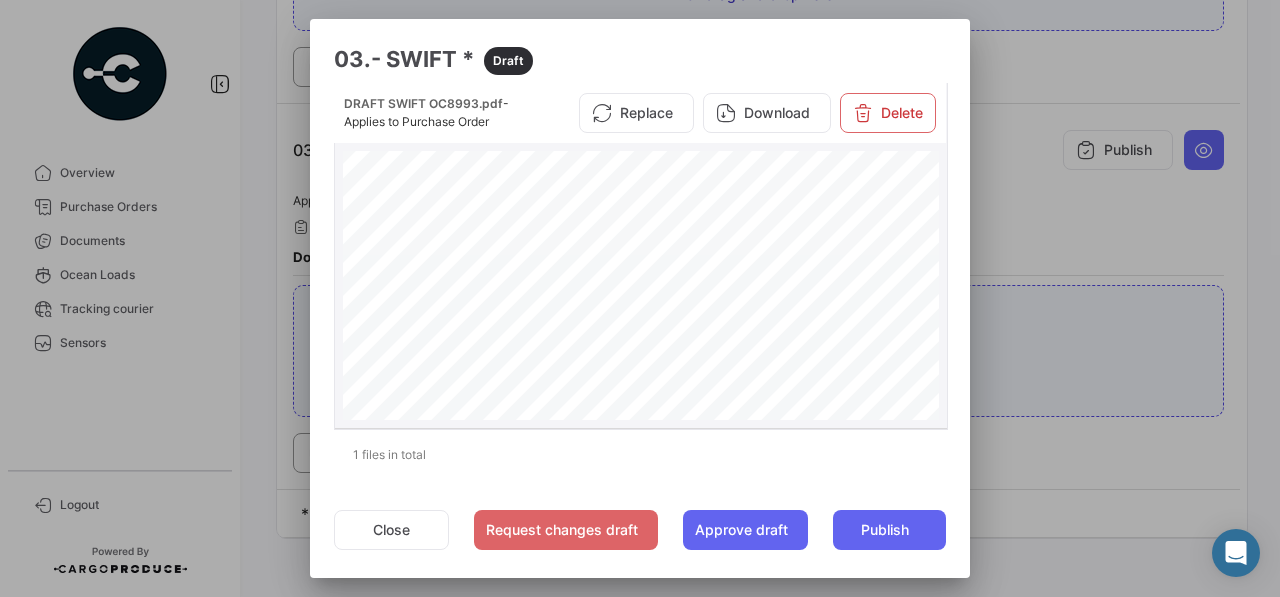 scroll, scrollTop: 1912, scrollLeft: 0, axis: vertical 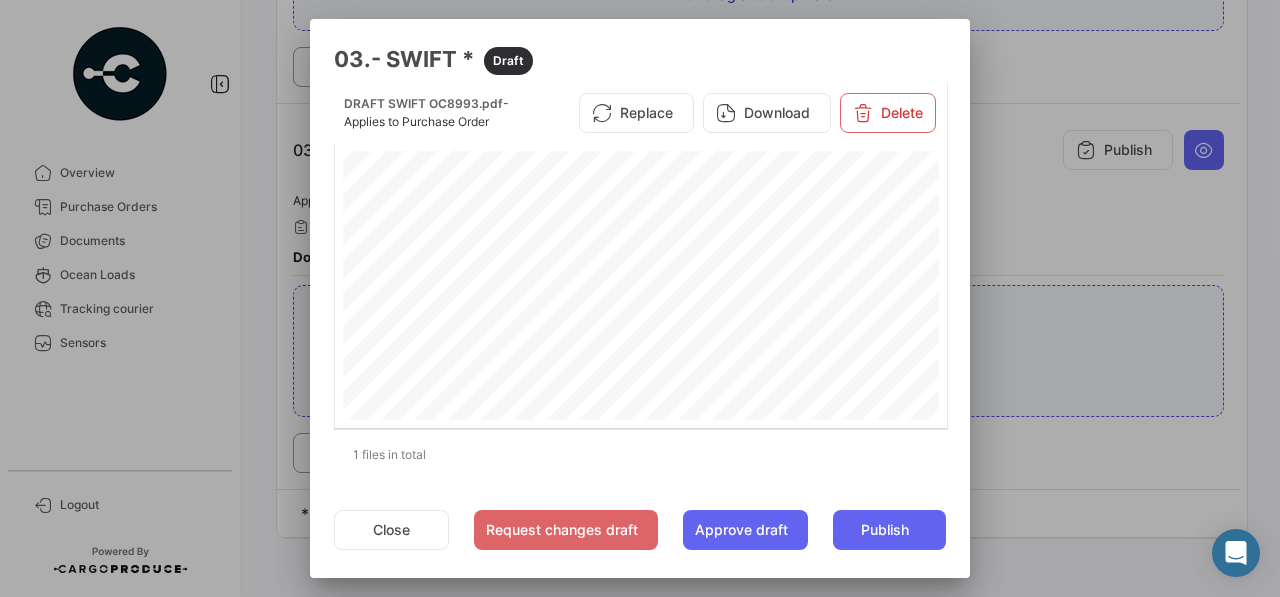 click at bounding box center (640, 298) 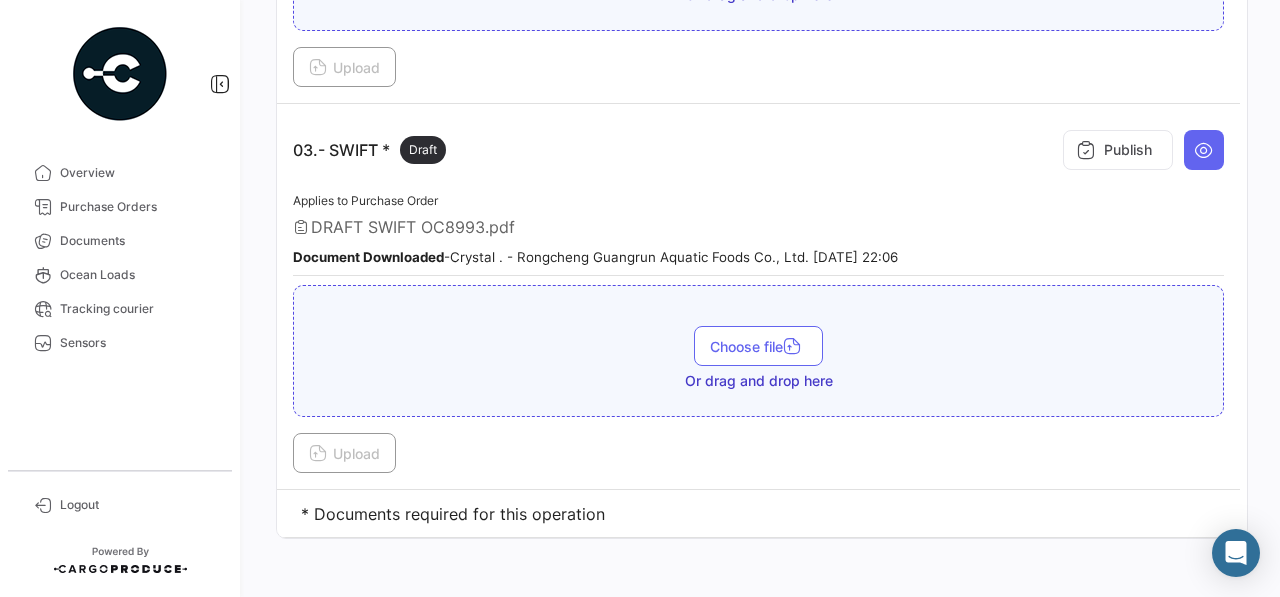click on "Applies to Purchase Order   DRAFT SWIFT OC8993.pdf  Document Downloaded  -   Crystal .  - Rongcheng Guangrun Aquatic Foods Co., Ltd.  [DATE] 22:06" at bounding box center (758, 233) 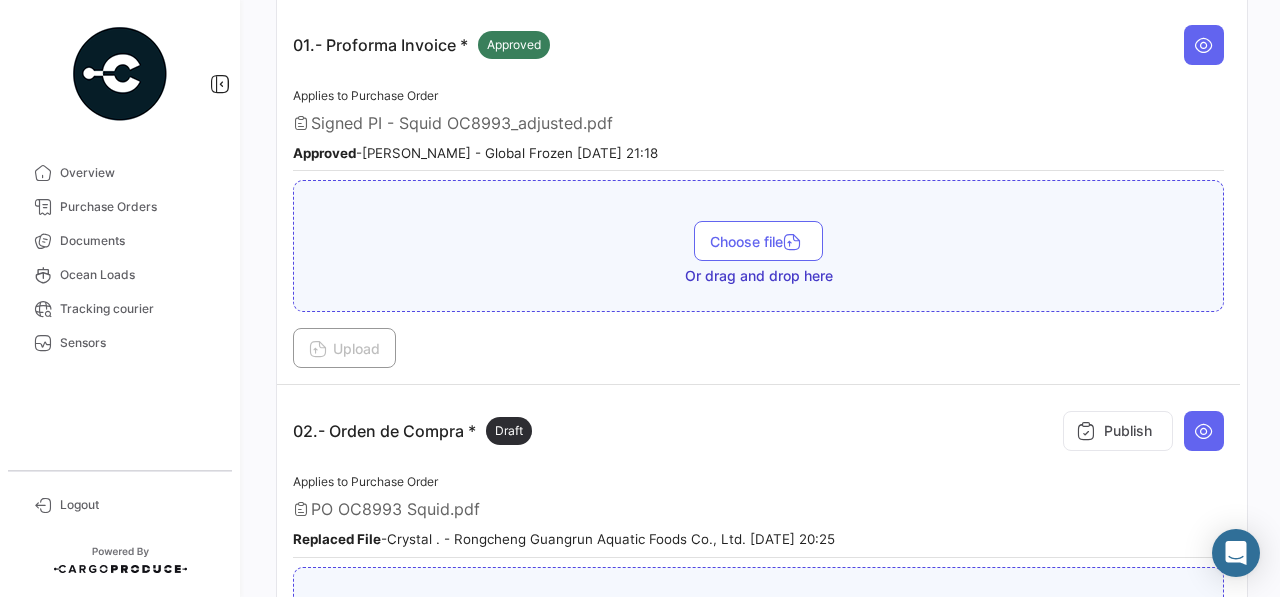 scroll, scrollTop: 0, scrollLeft: 0, axis: both 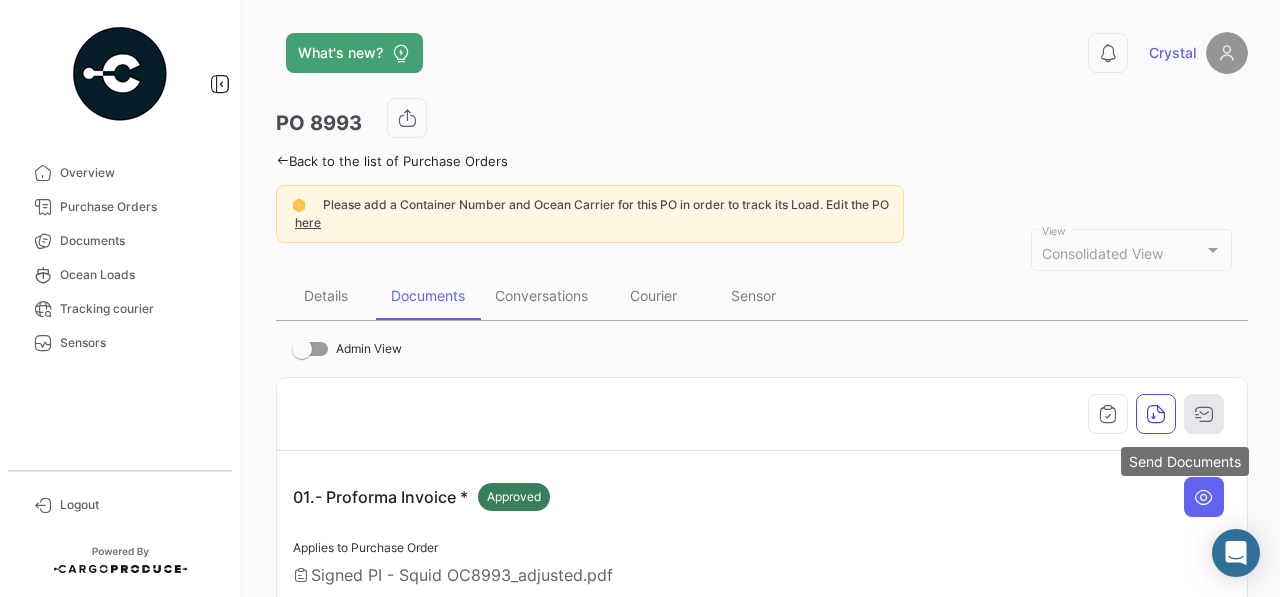 click at bounding box center [1204, 414] 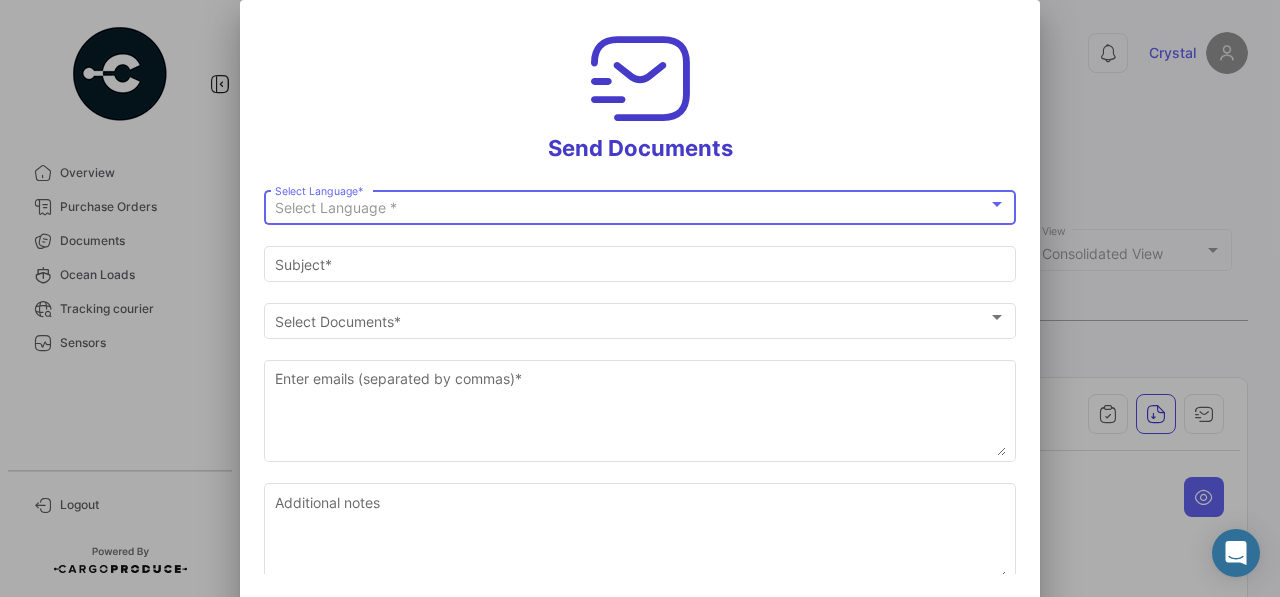 click on "Select Language *" at bounding box center [631, 208] 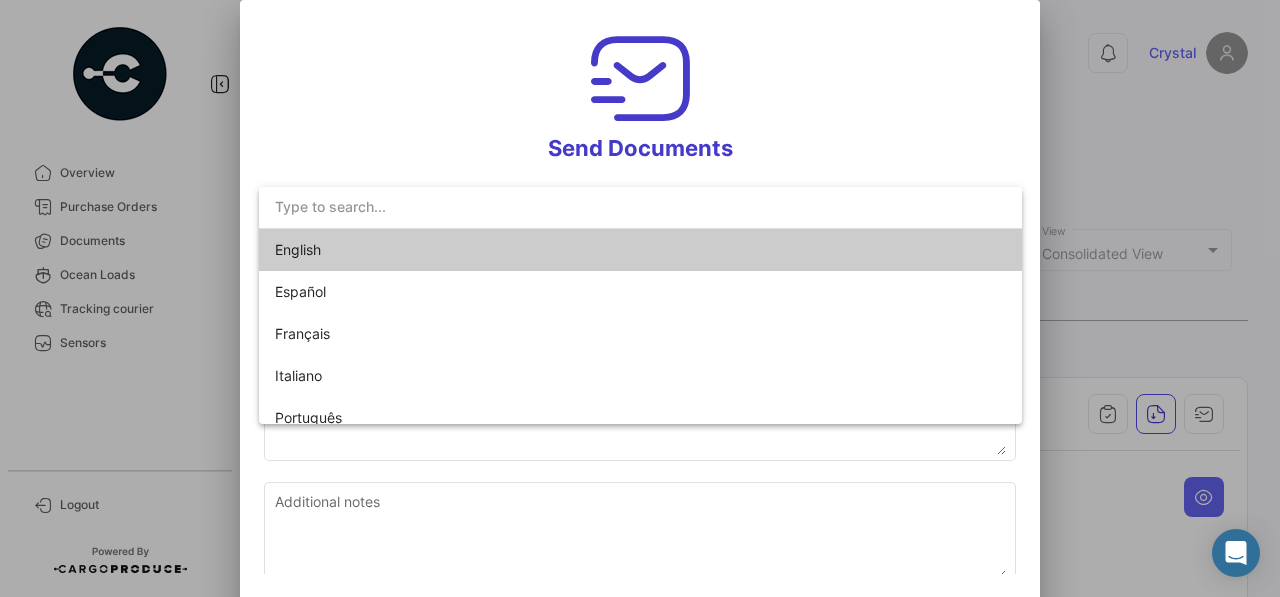 click on "English" at bounding box center (640, 250) 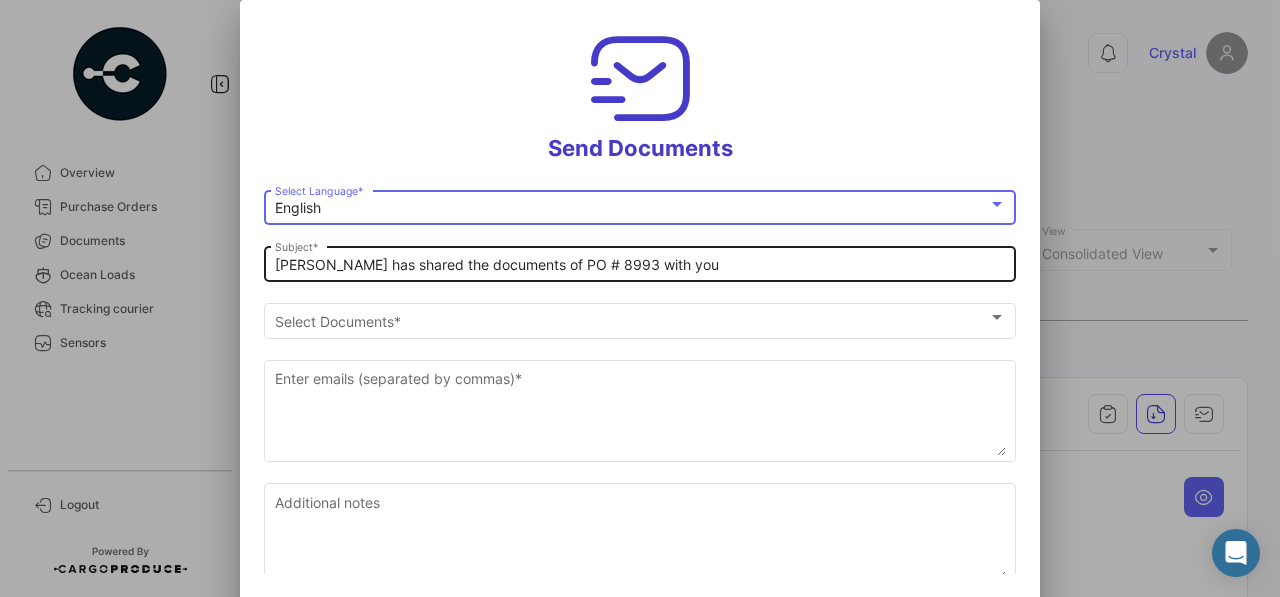 click on "[PERSON_NAME] has shared the documents of PO # 8993 with you" at bounding box center (640, 265) 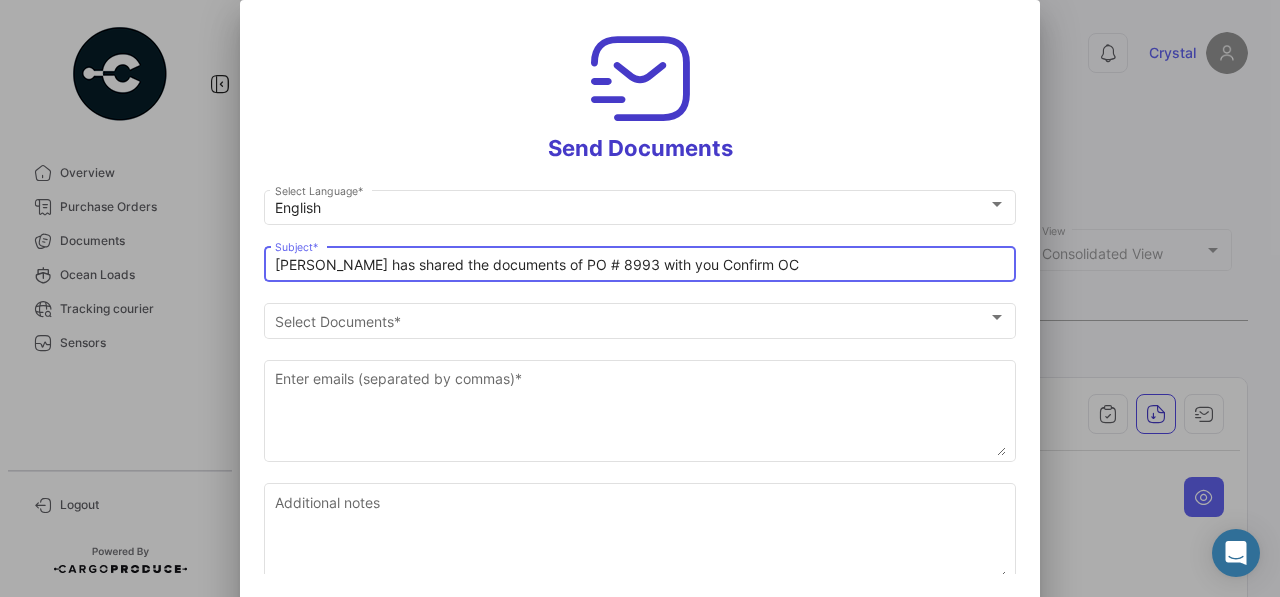 click on "[PERSON_NAME] has shared the documents of PO # 8993 with you Confirm OC" at bounding box center [640, 265] 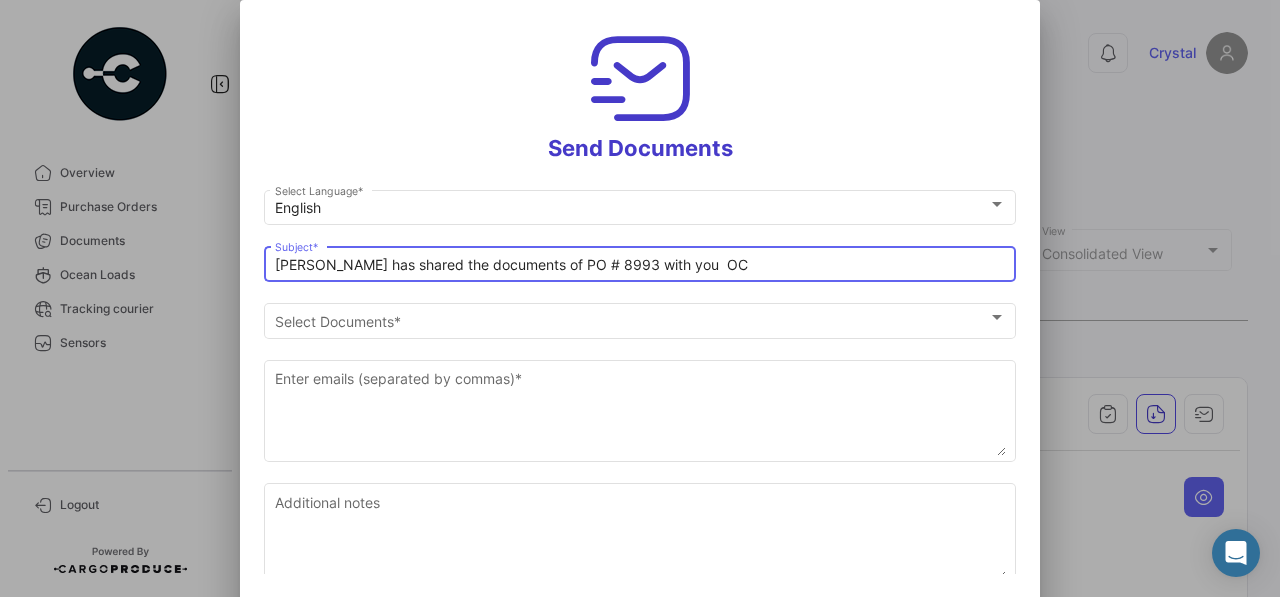 click on "[PERSON_NAME] has shared the documents of PO # 8993 with you  OC" at bounding box center (640, 265) 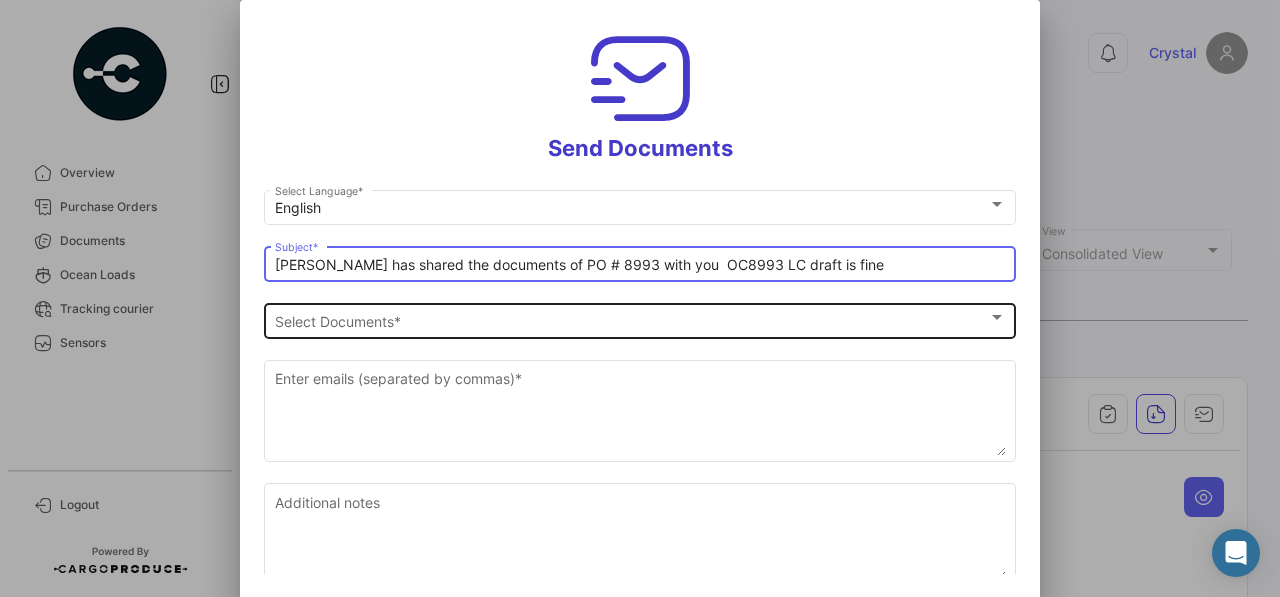 type on "[PERSON_NAME] has shared the documents of PO # 8993 with you  OC8993 LC draft is fine" 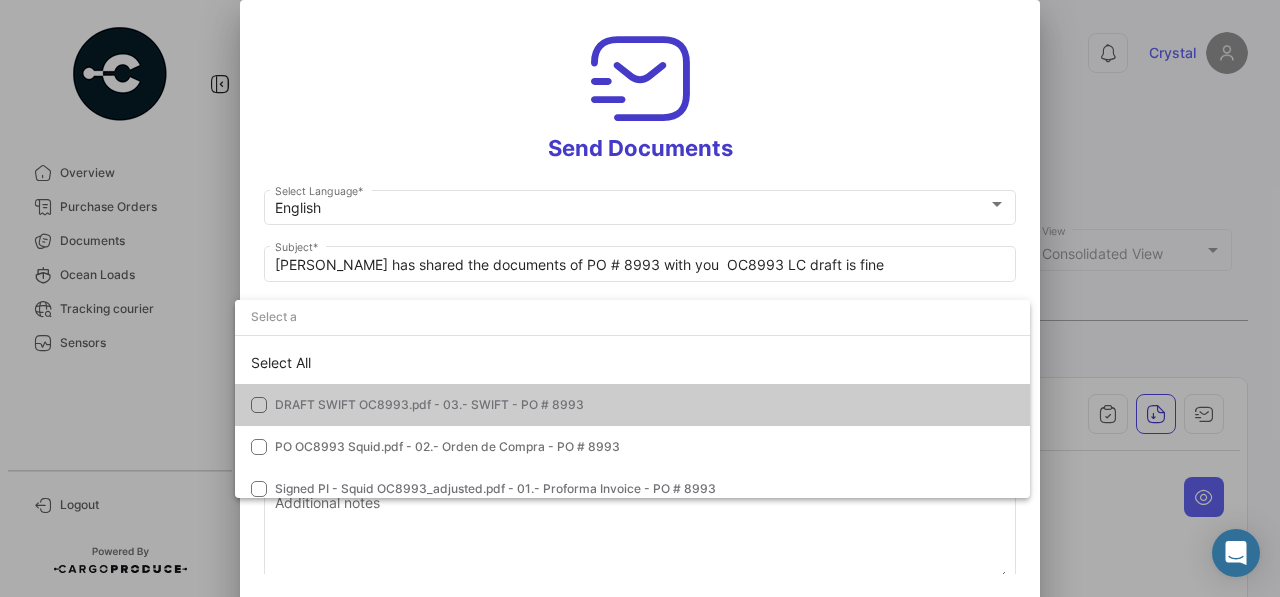 click at bounding box center (259, 405) 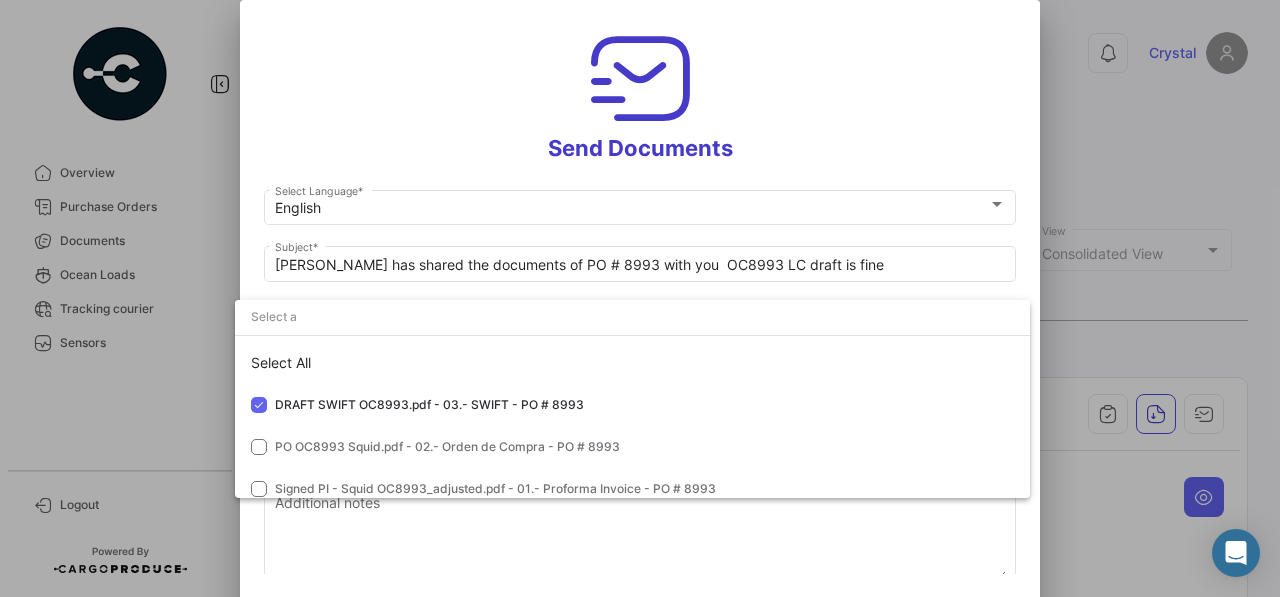 click at bounding box center (640, 298) 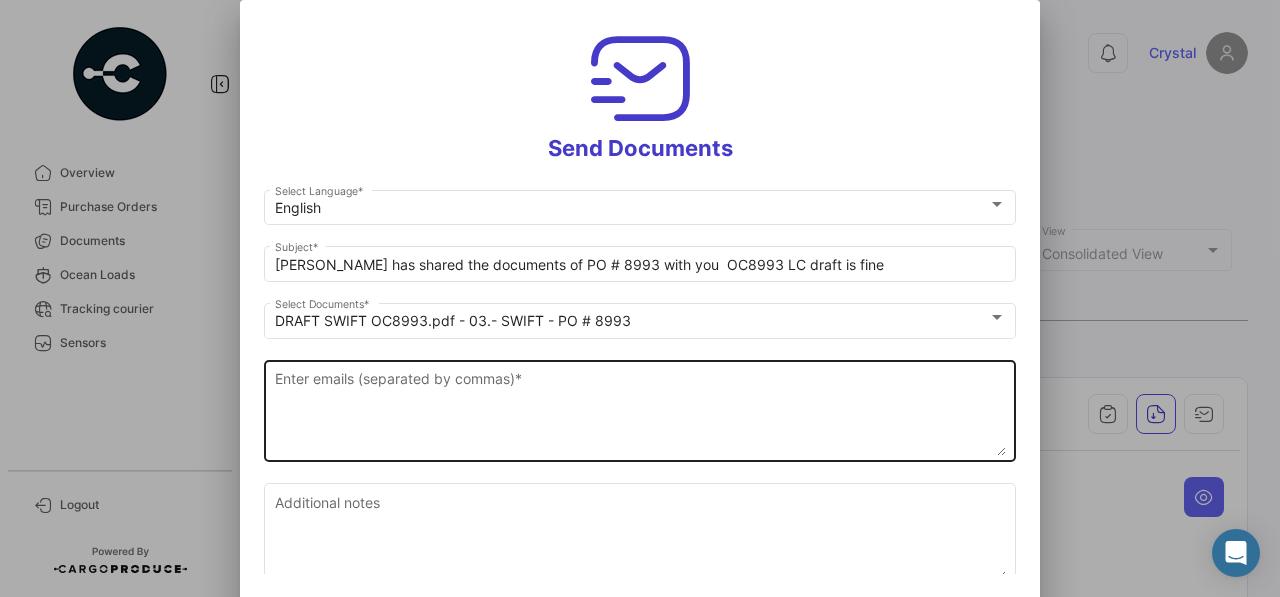 click on "Enter emails (separated by commas)  *" at bounding box center [640, 412] 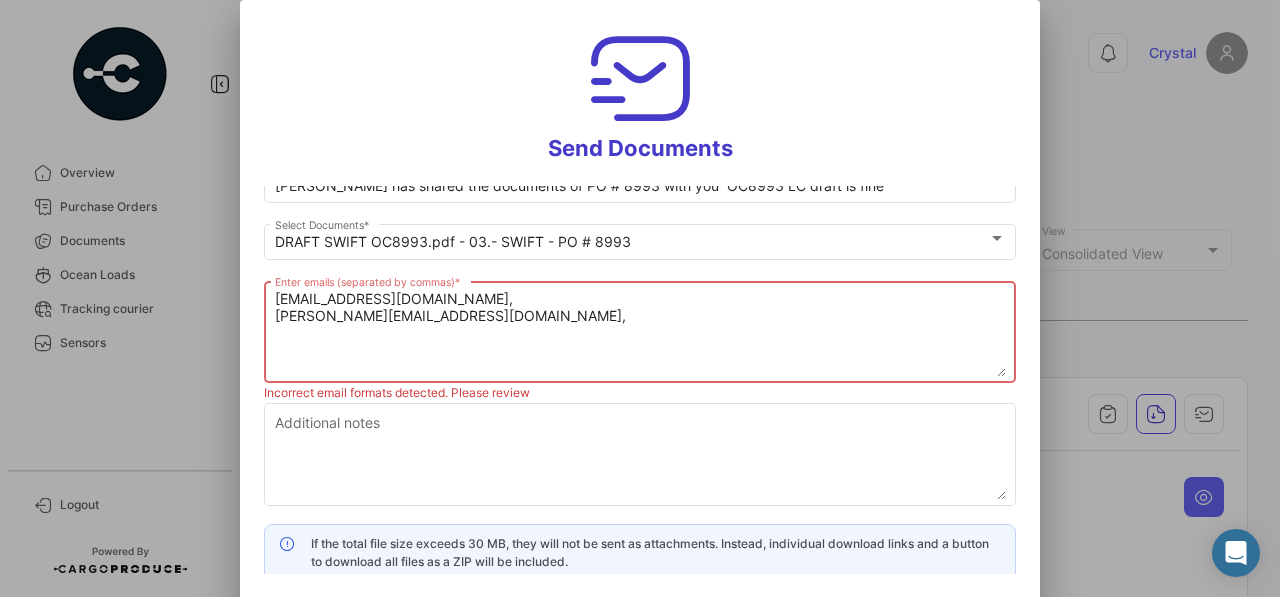 scroll, scrollTop: 81, scrollLeft: 0, axis: vertical 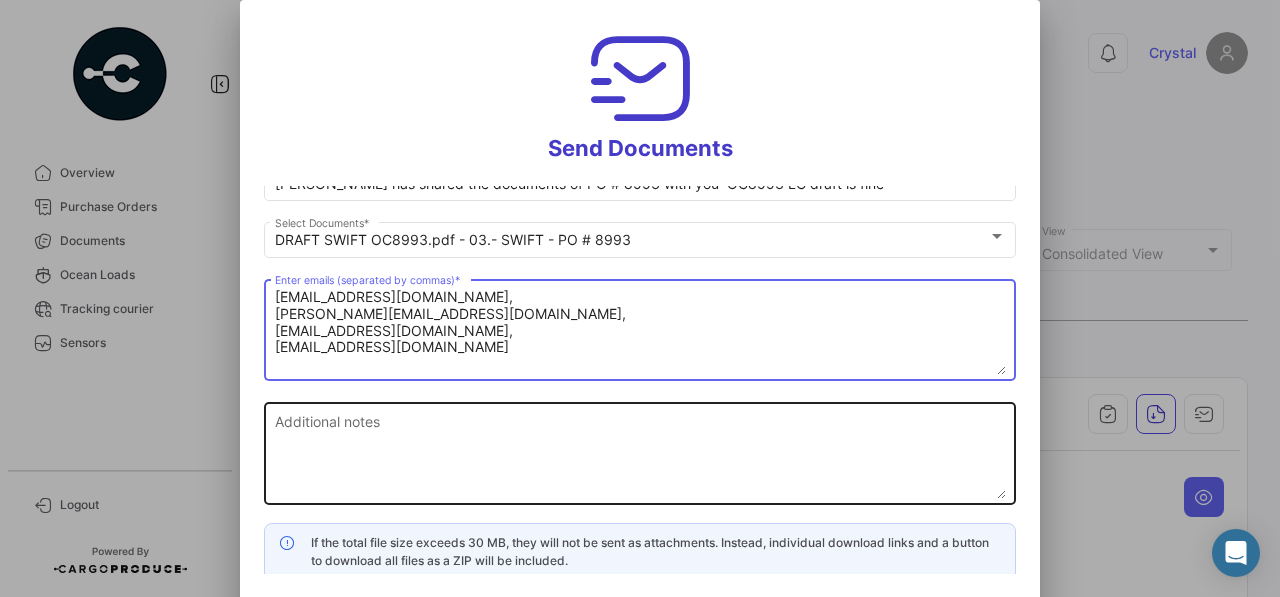 type on "[EMAIL_ADDRESS][DOMAIN_NAME],
[PERSON_NAME][EMAIL_ADDRESS][DOMAIN_NAME],
[EMAIL_ADDRESS][DOMAIN_NAME],
[EMAIL_ADDRESS][DOMAIN_NAME]" 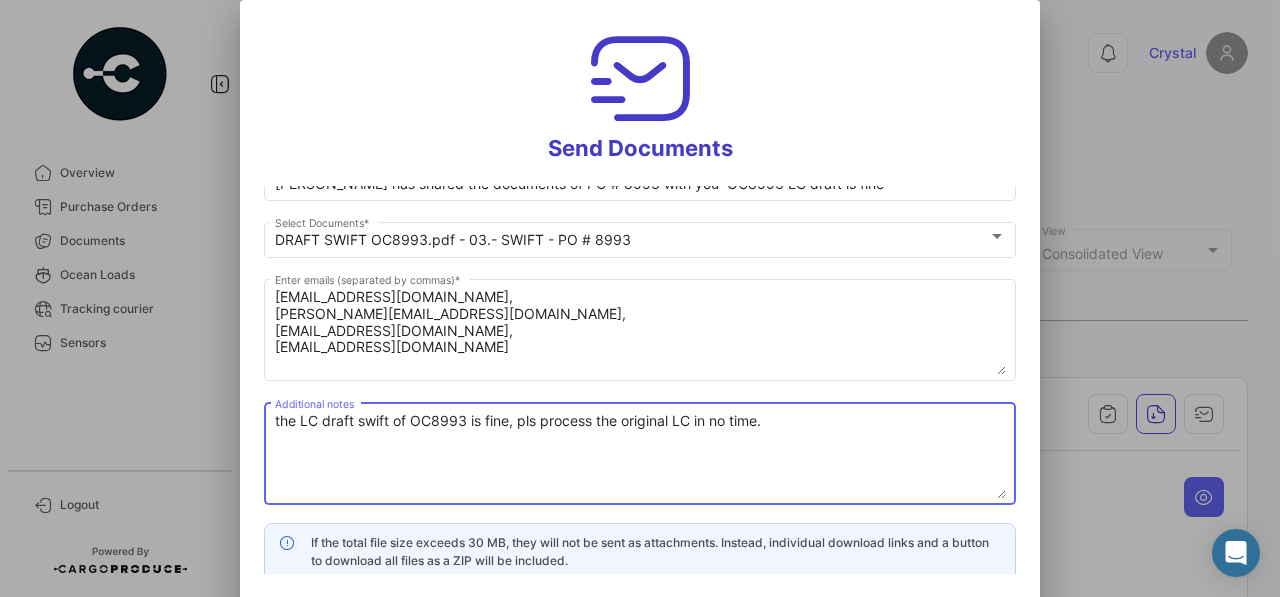 click on "the LC draft swift of OC8993 is fine, pls process the original LC in no time." at bounding box center (640, 455) 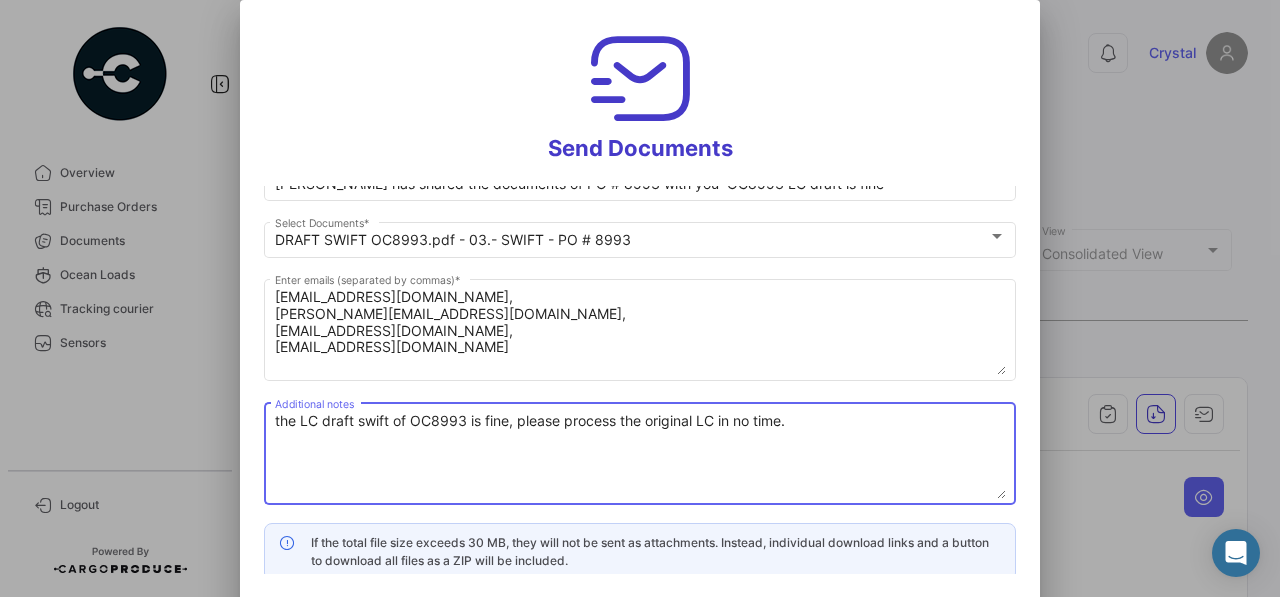 click on "the LC draft swift of OC8993 is fine, please process the original LC in no time." at bounding box center [640, 455] 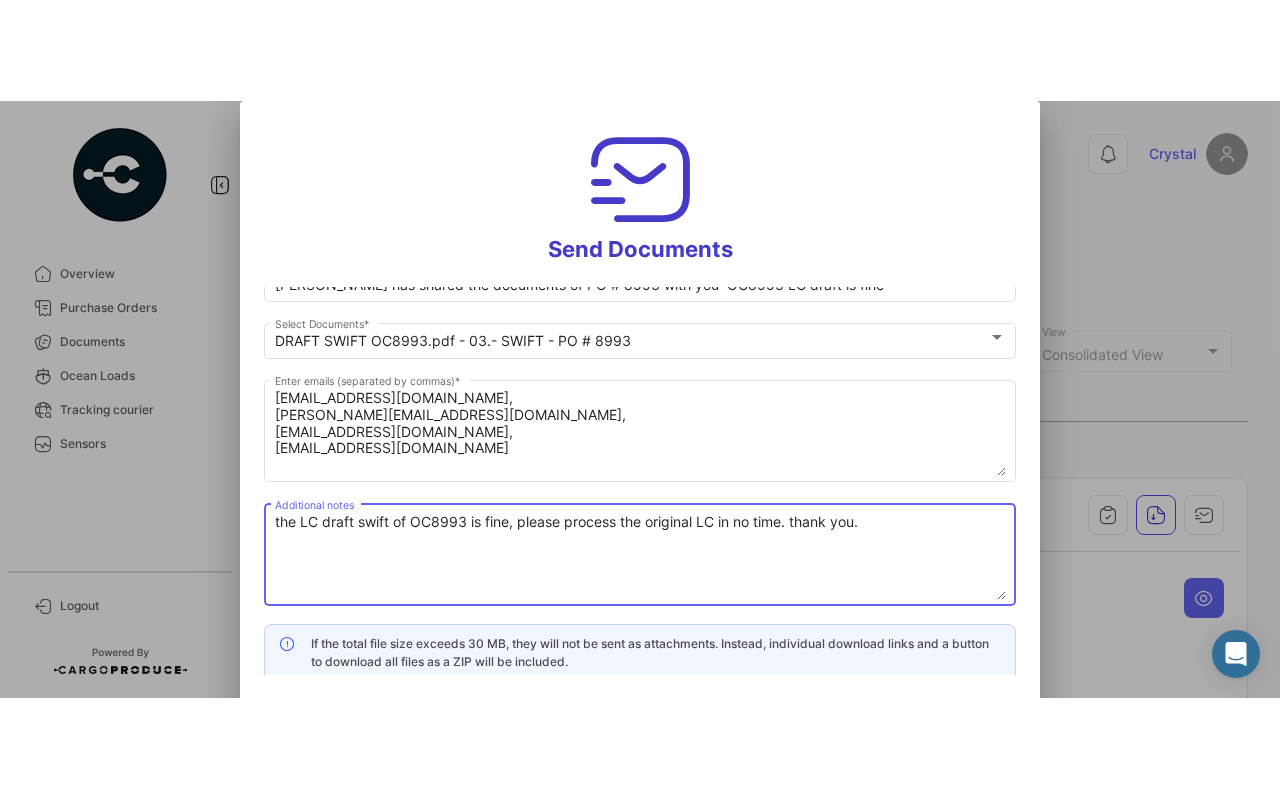 scroll, scrollTop: 88, scrollLeft: 0, axis: vertical 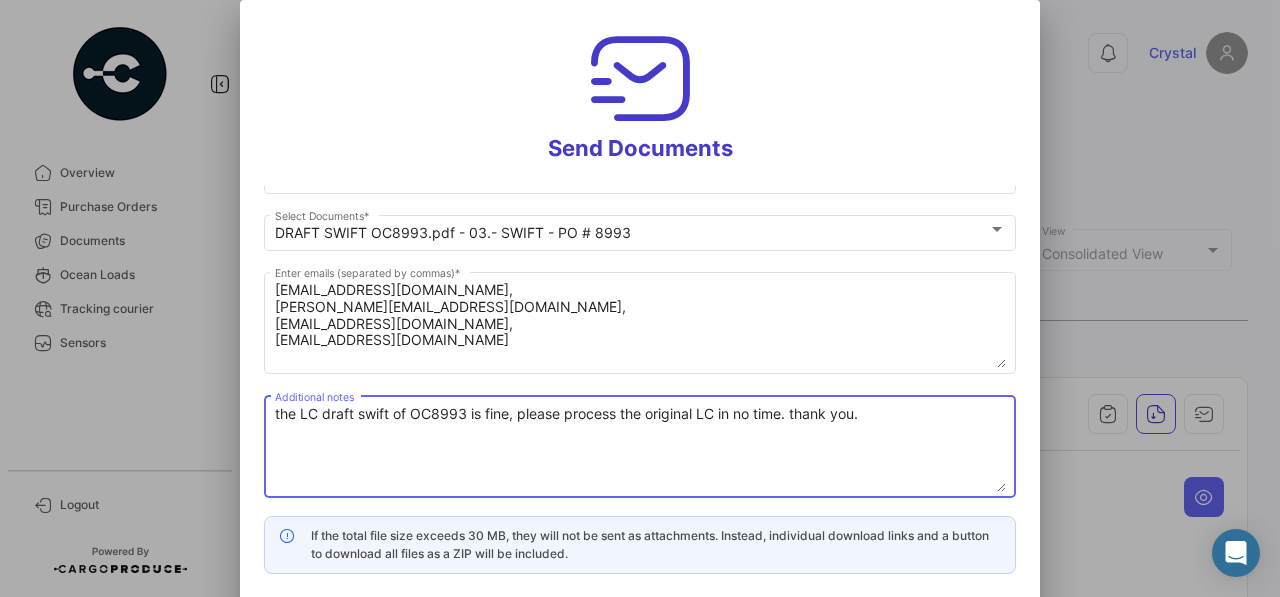 type on "the LC draft swift of OC8993 is fine, please process the original LC in no time. thank you." 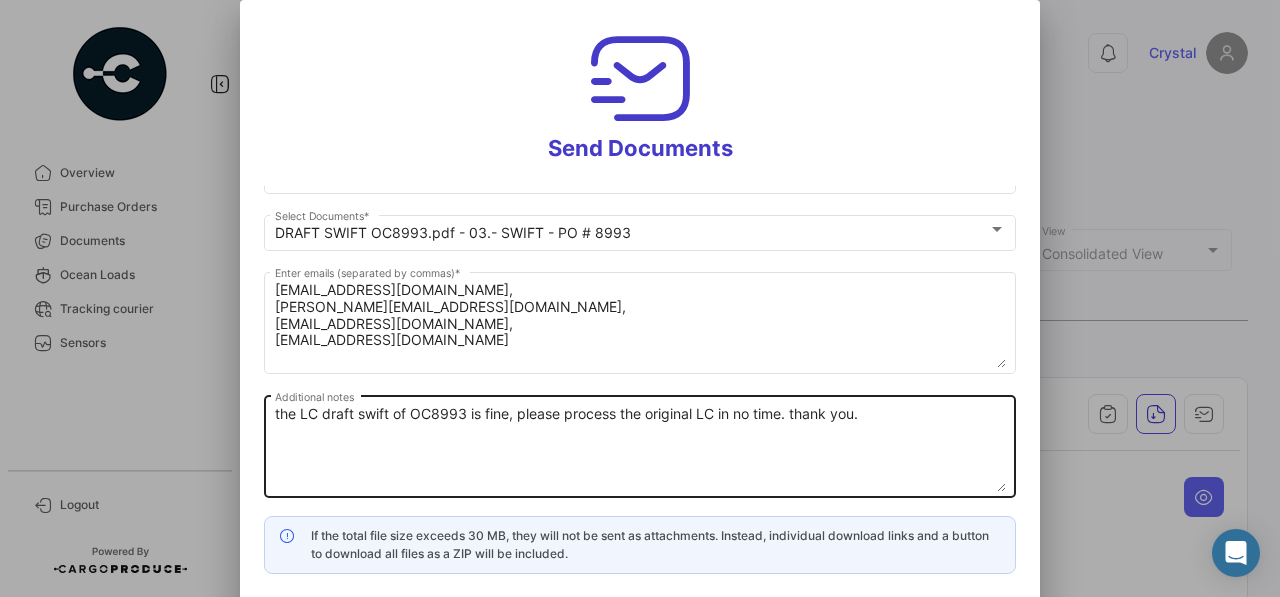 click on "the LC draft swift of OC8993 is fine, please process the original LC in no time. thank you." at bounding box center [640, 448] 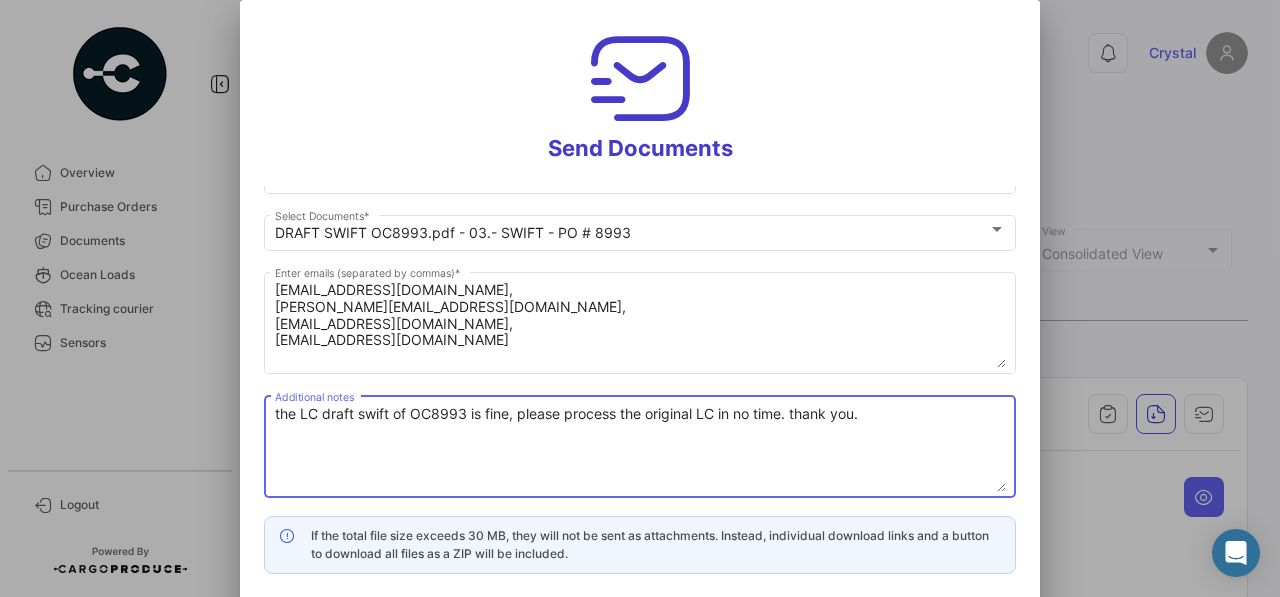 drag, startPoint x: 911, startPoint y: 417, endPoint x: 73, endPoint y: 348, distance: 840.8359 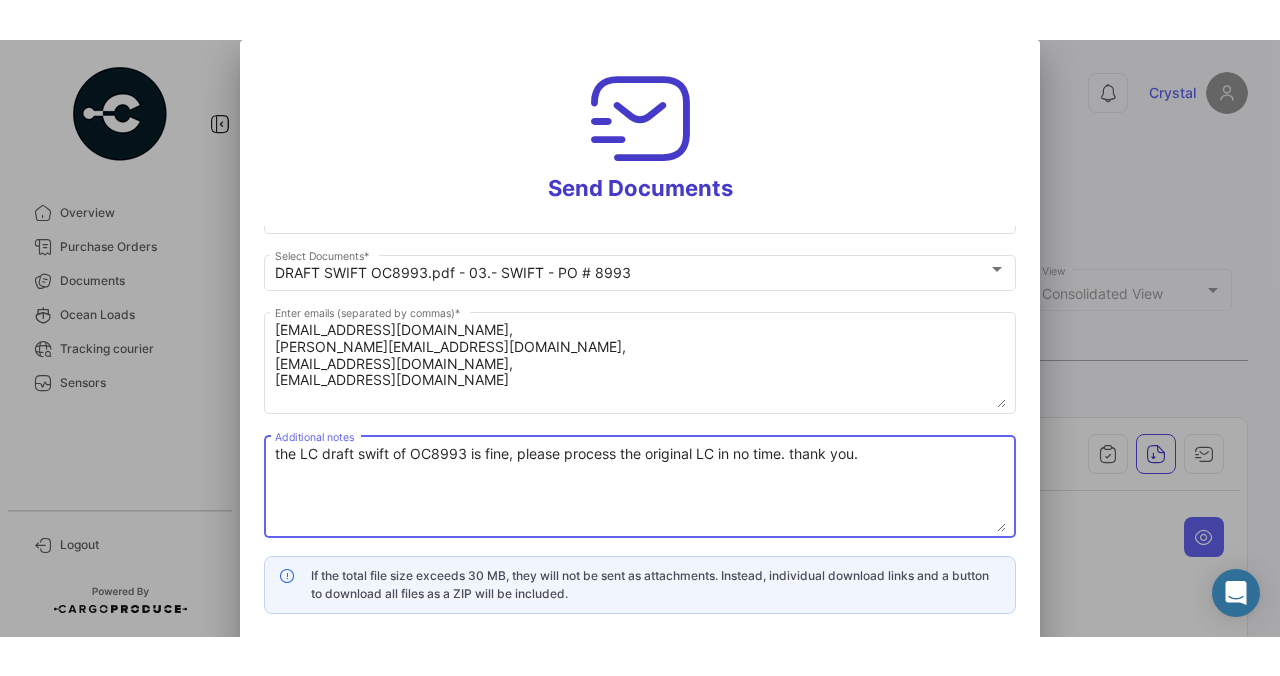 scroll, scrollTop: 0, scrollLeft: 0, axis: both 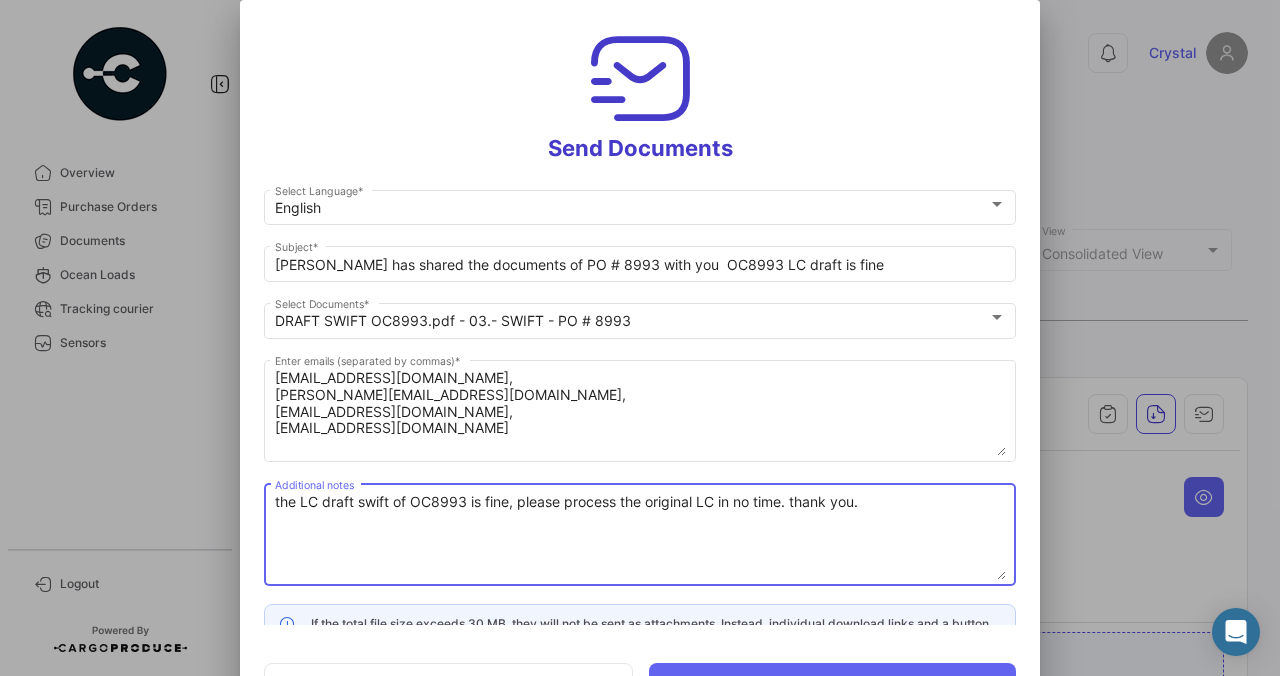 click on "the LC draft swift of OC8993 is fine, please process the original LC in no time. thank you." at bounding box center (640, 536) 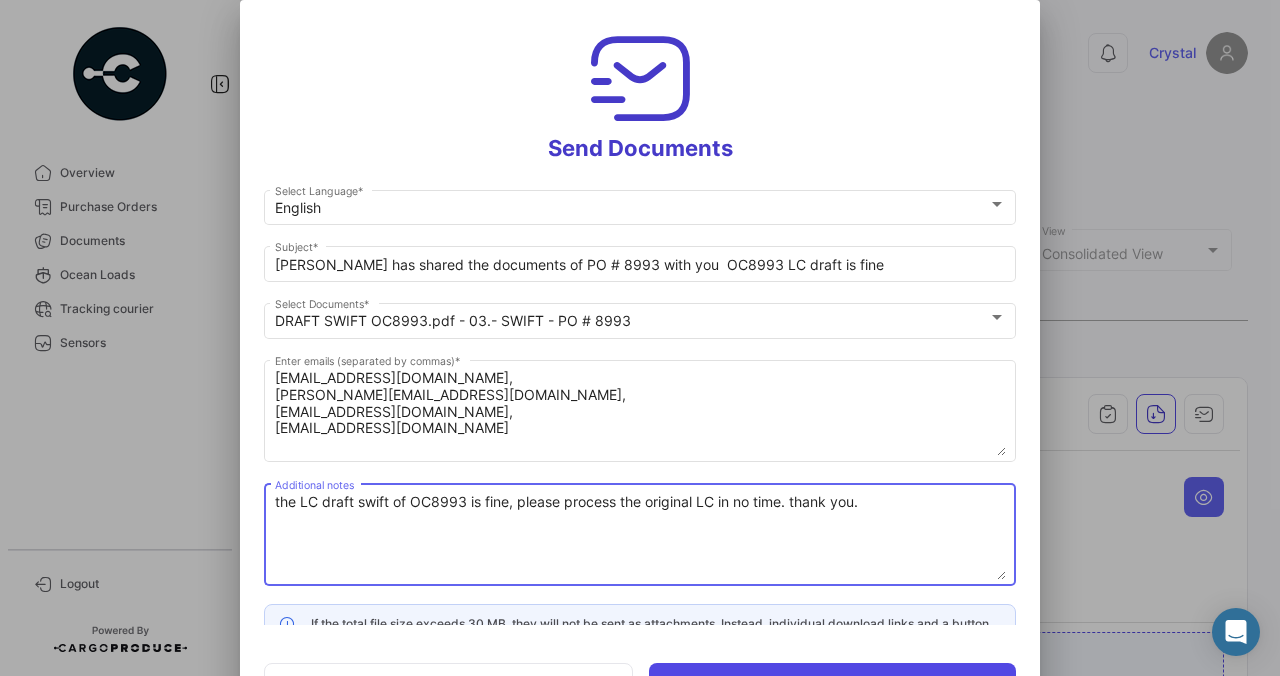 click on "Send" 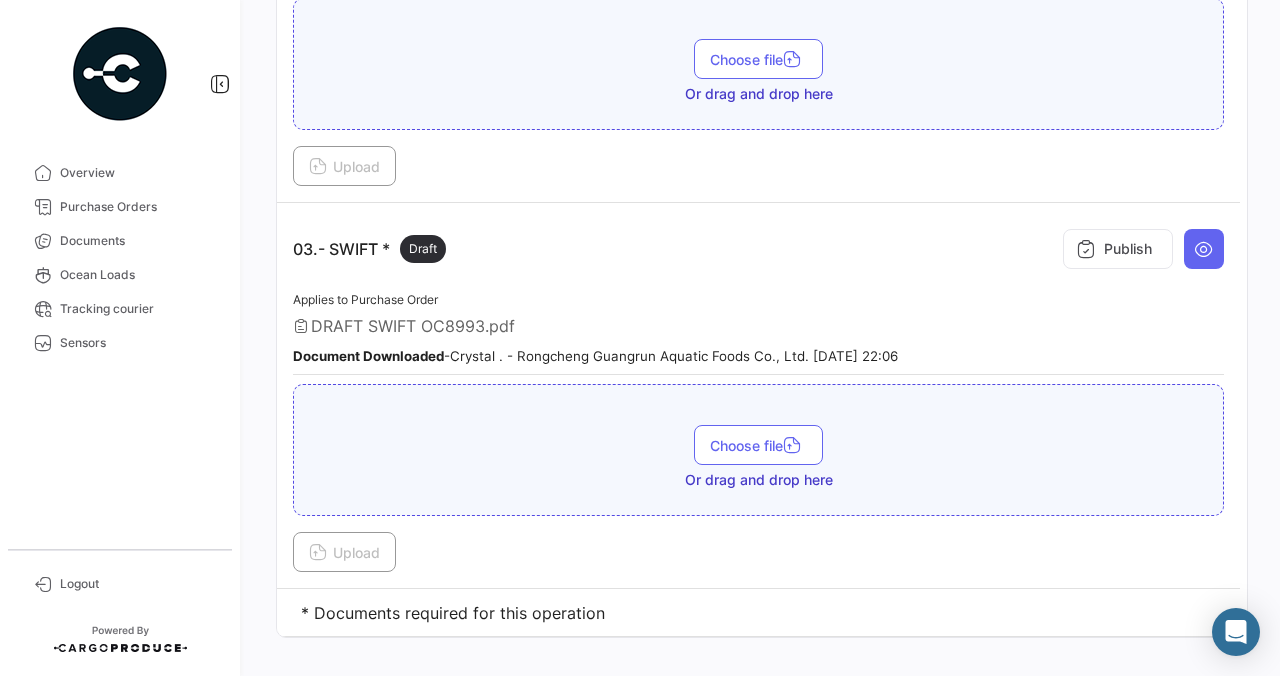 scroll, scrollTop: 1041, scrollLeft: 0, axis: vertical 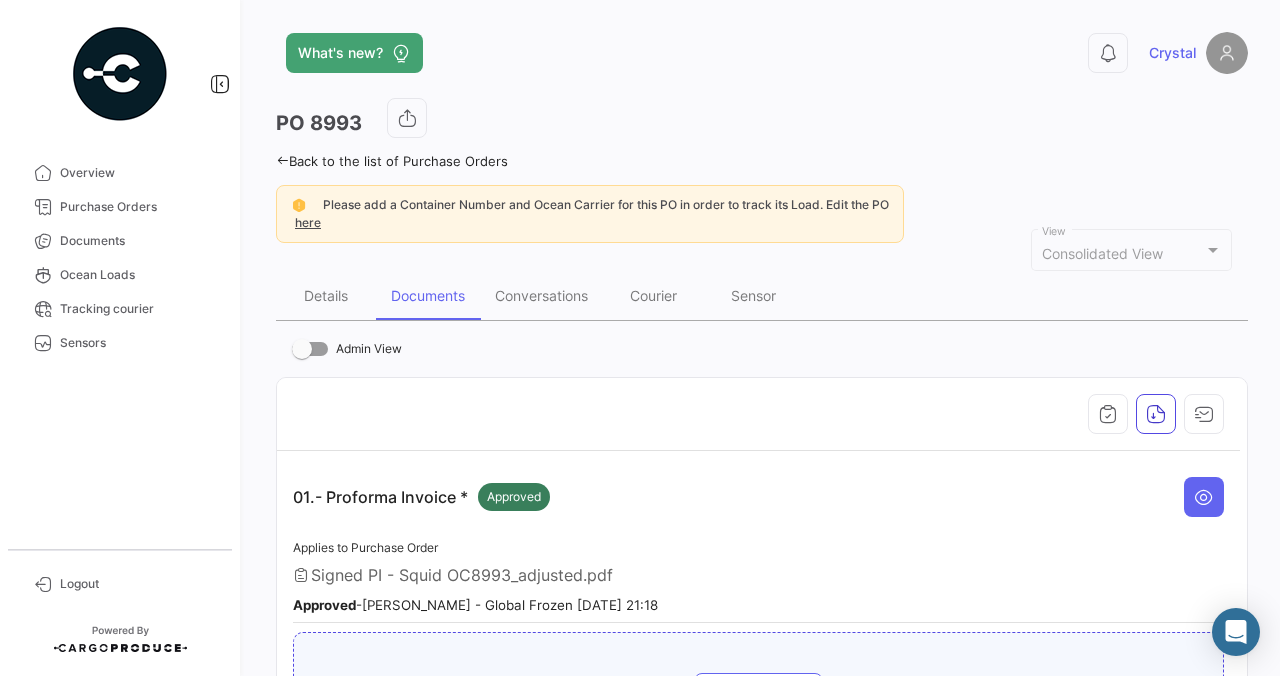 click on "PO
8993" 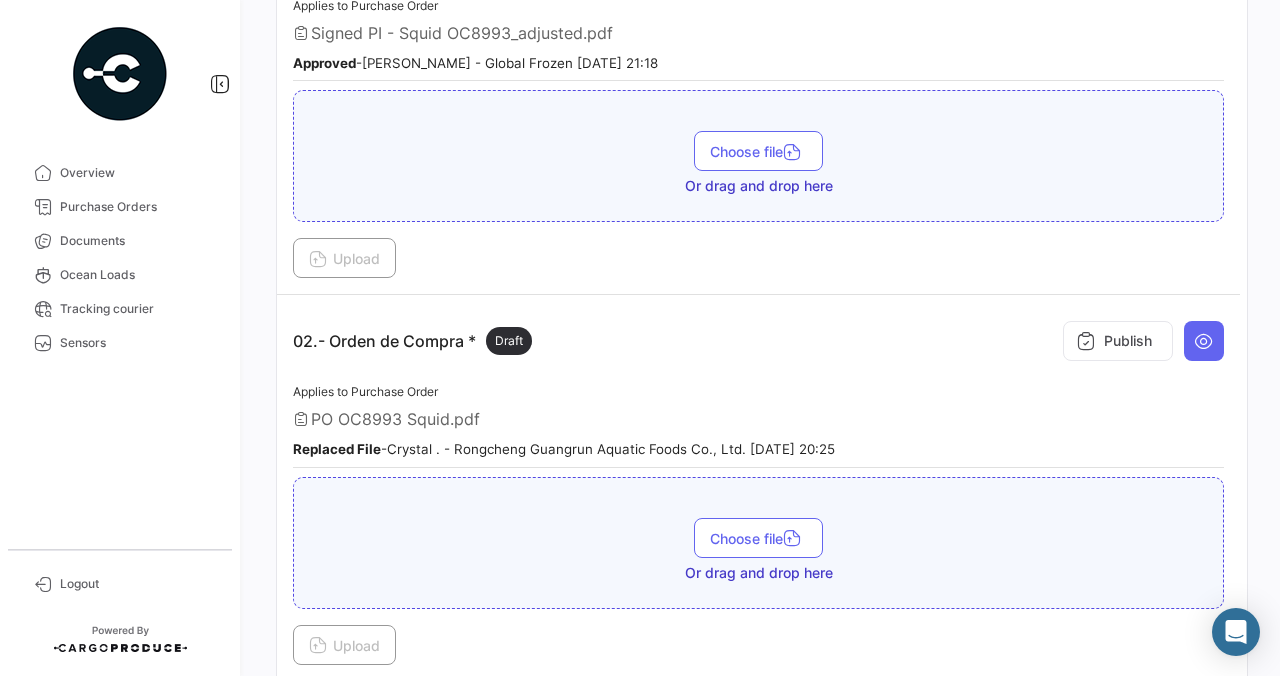 scroll, scrollTop: 603, scrollLeft: 0, axis: vertical 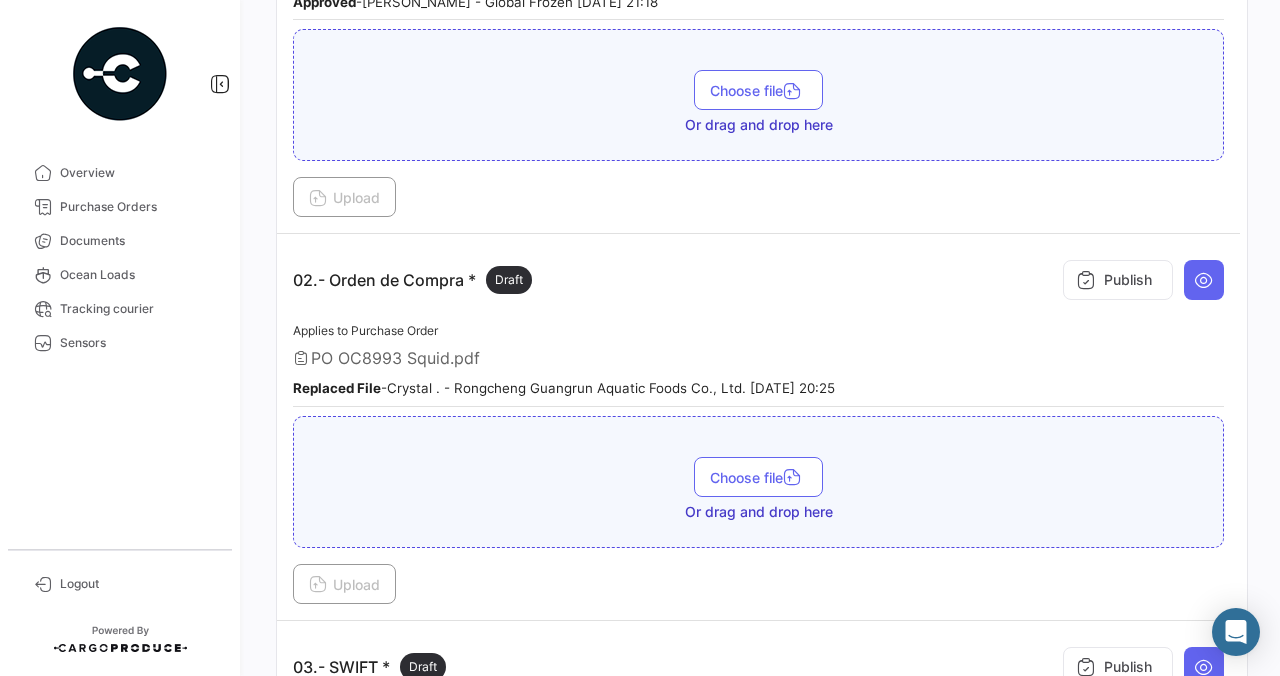 click on "02.- Orden de Compra *   Draft   Publish   Applies to Purchase Order   PO OC8993 Squid.pdf  Replaced File  -   Crystal .  - Rongcheng Guangrun Aquatic Foods Co., Ltd.  [DATE] 20:25      Choose file  Or drag and drop here  Upload" at bounding box center [758, 426] 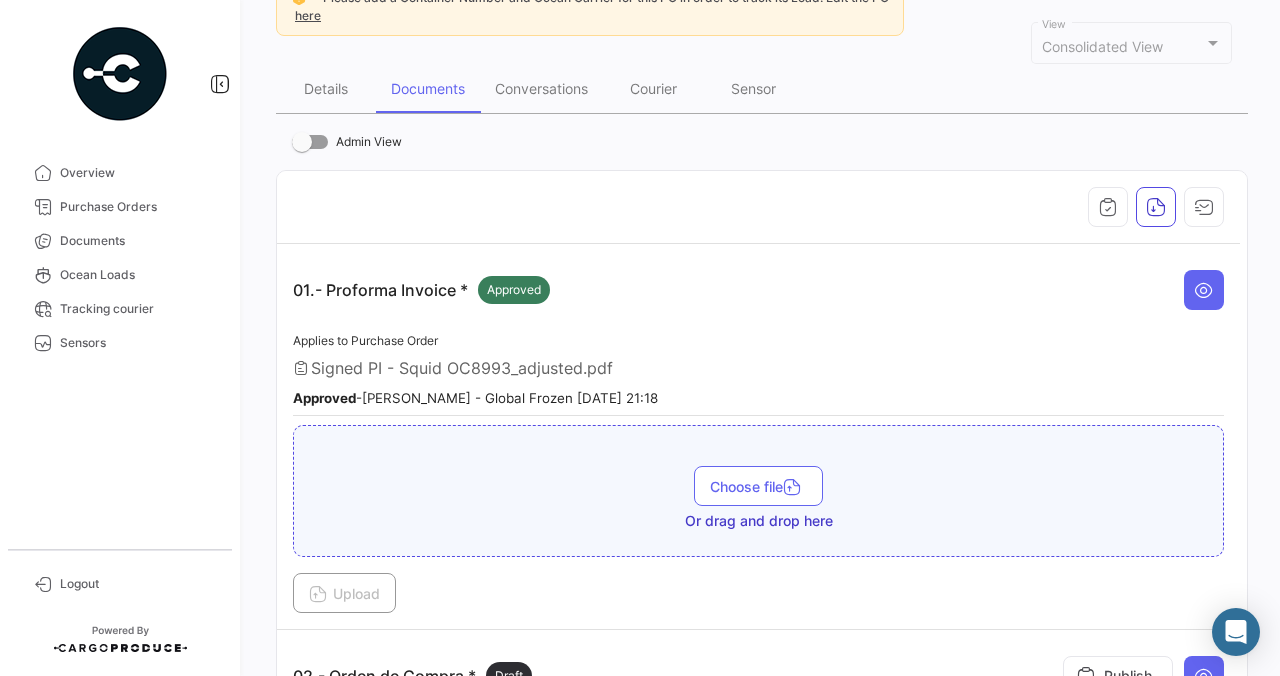 scroll, scrollTop: 153, scrollLeft: 0, axis: vertical 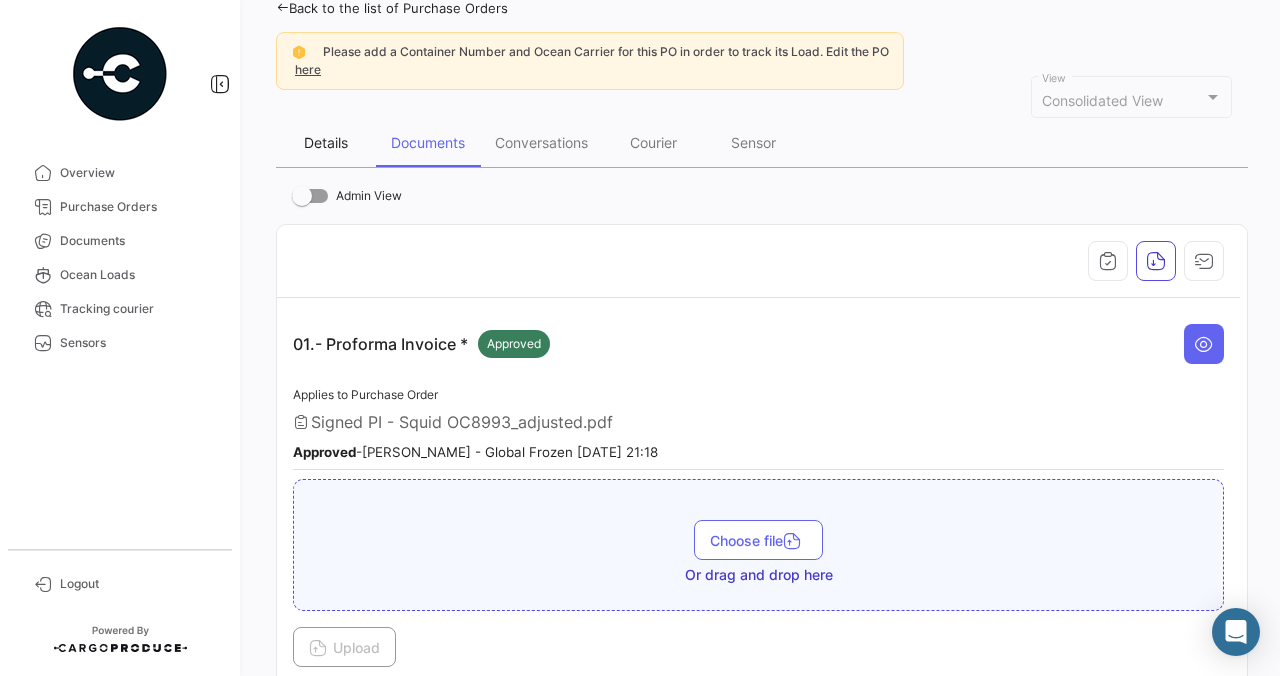 click on "Details" at bounding box center [326, 142] 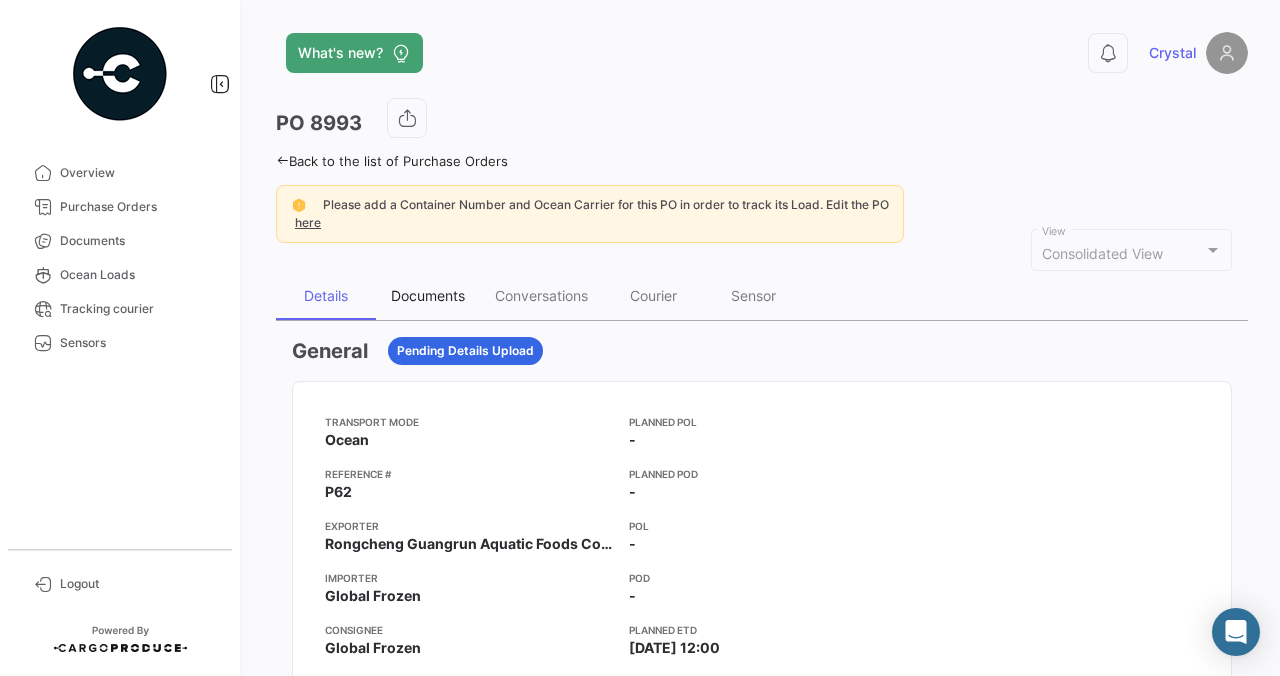 click on "Documents" at bounding box center [428, 295] 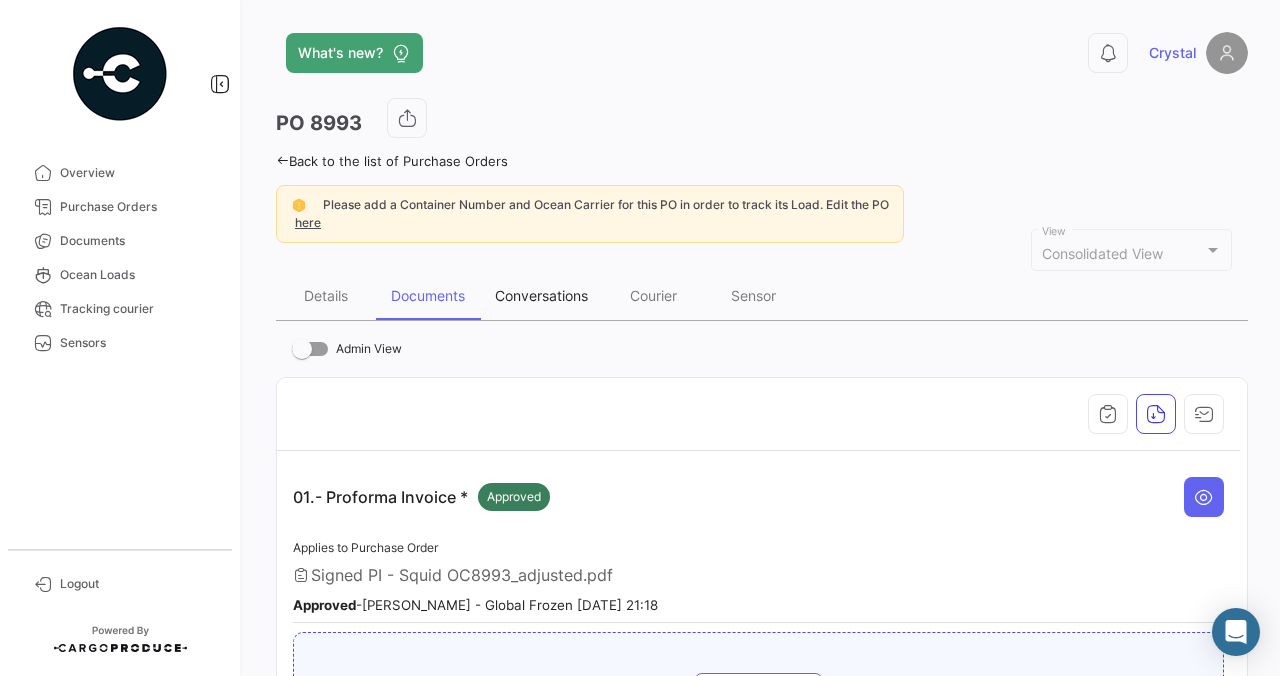 click on "Conversations" at bounding box center (541, 295) 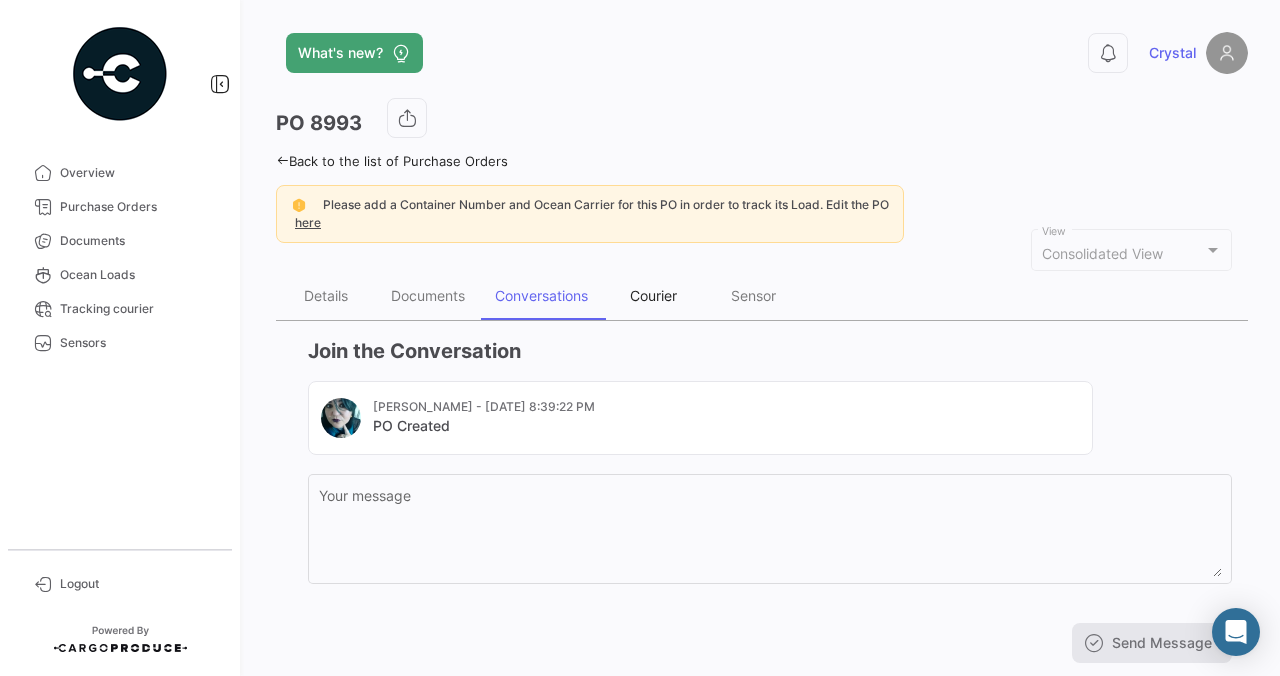 click on "Courier" at bounding box center (653, 295) 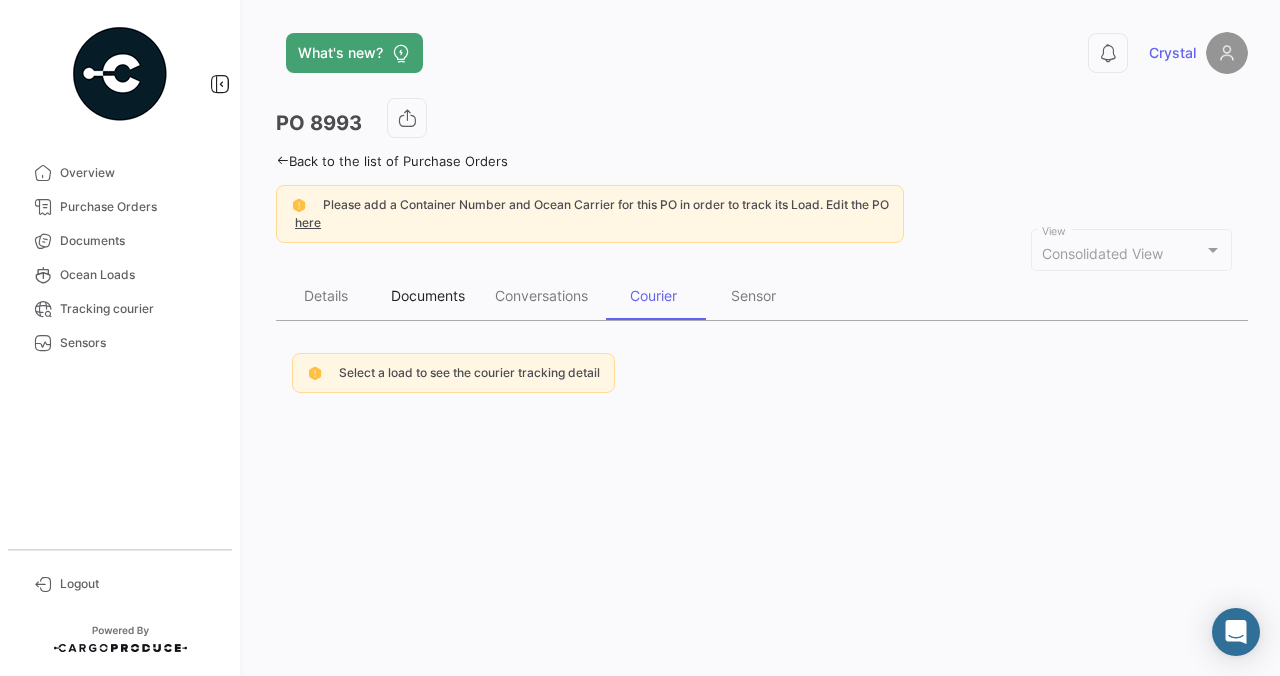 click on "Documents" at bounding box center [428, 295] 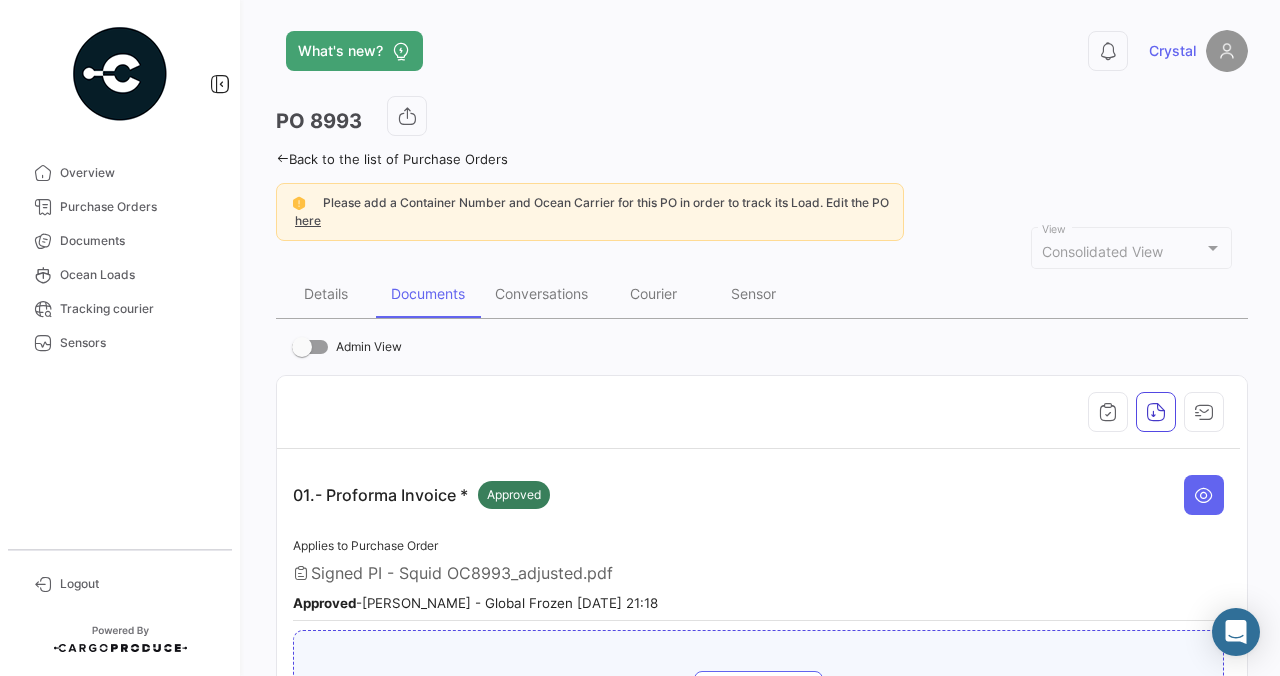scroll, scrollTop: 0, scrollLeft: 0, axis: both 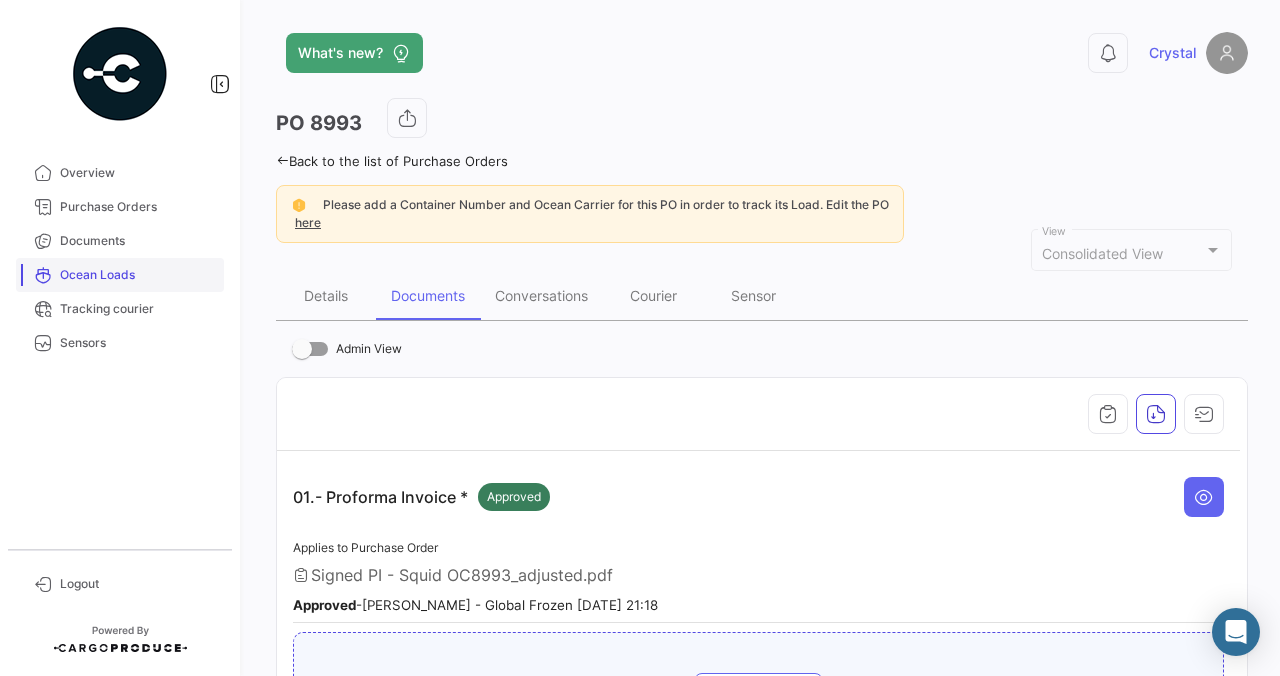click on "Ocean Loads" at bounding box center (120, 275) 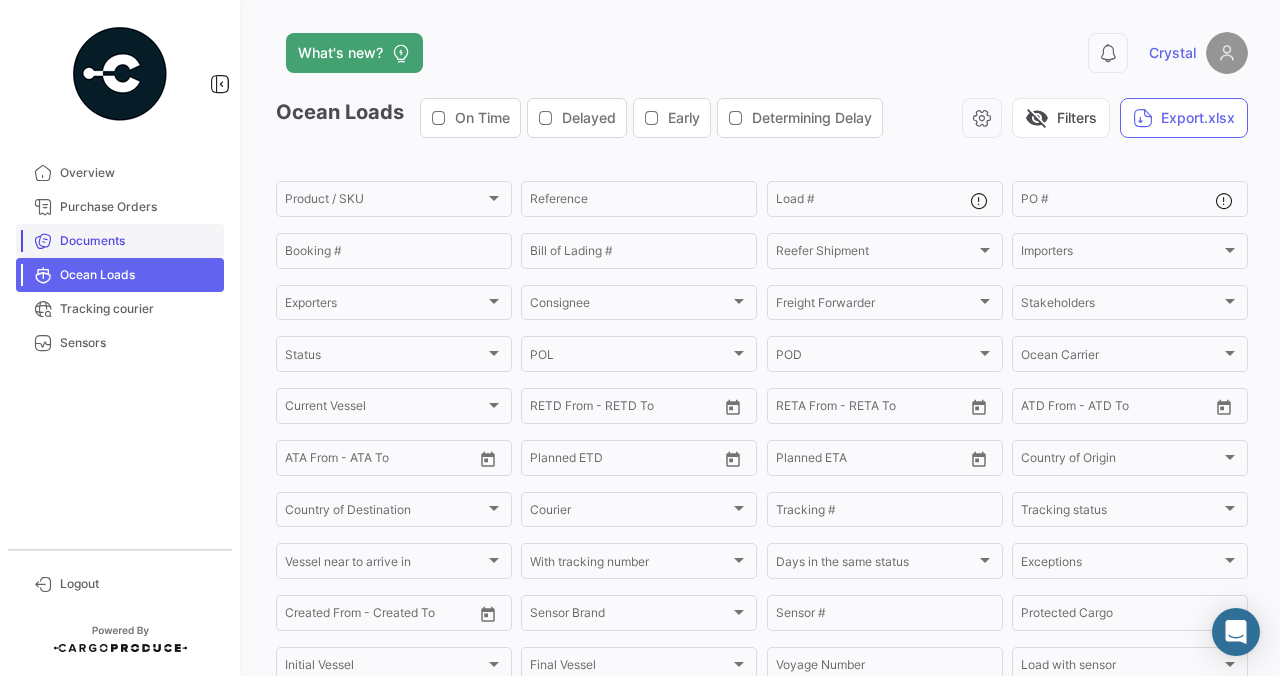 click on "Documents" at bounding box center [138, 241] 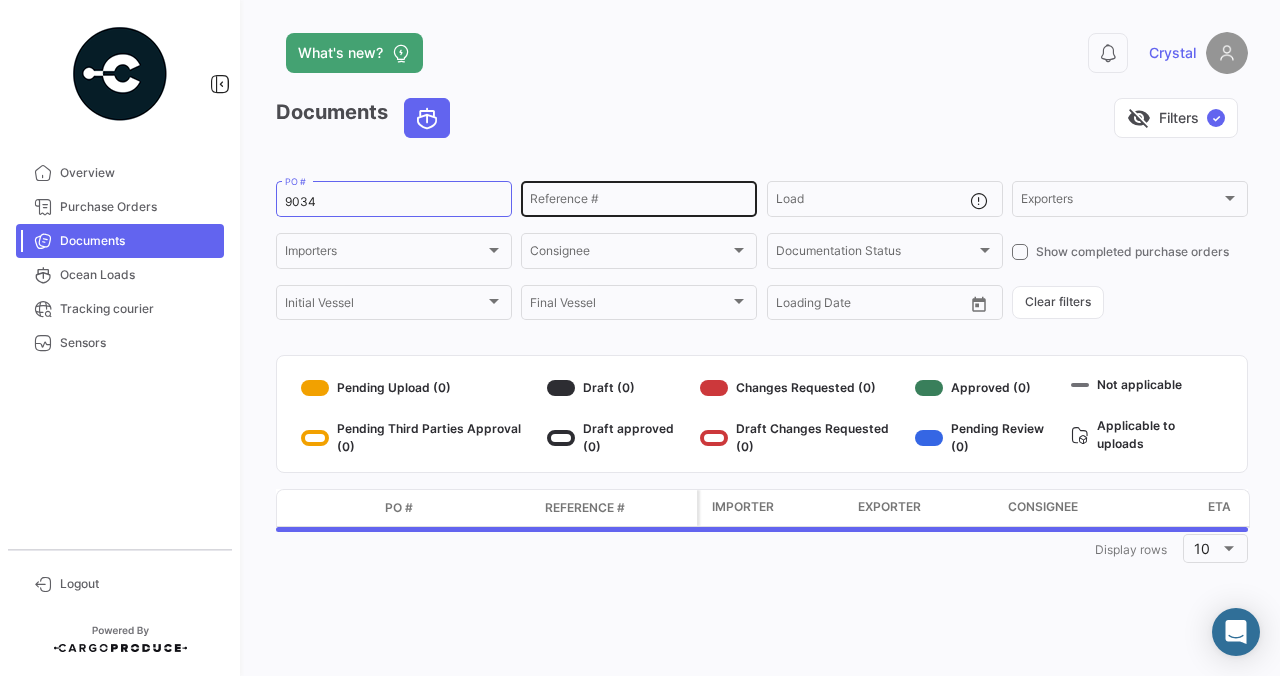 click on "Reference #" at bounding box center [639, 202] 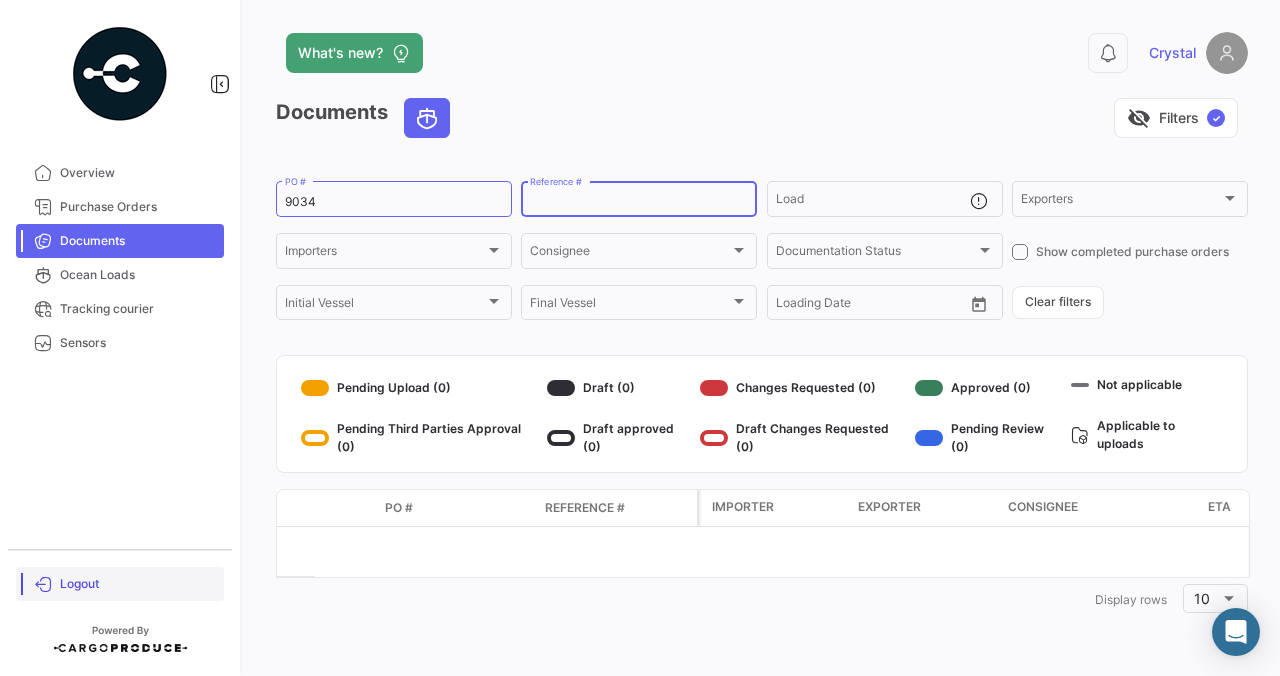 click on "Logout" at bounding box center [138, 584] 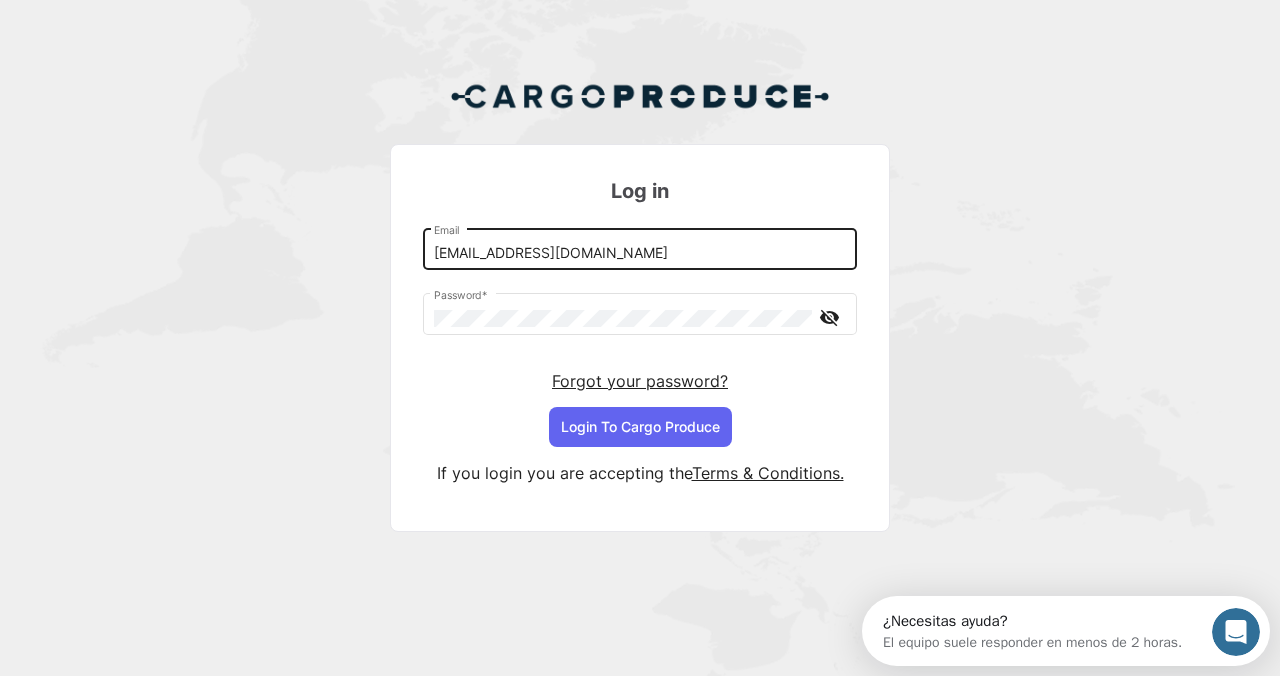 scroll, scrollTop: 0, scrollLeft: 0, axis: both 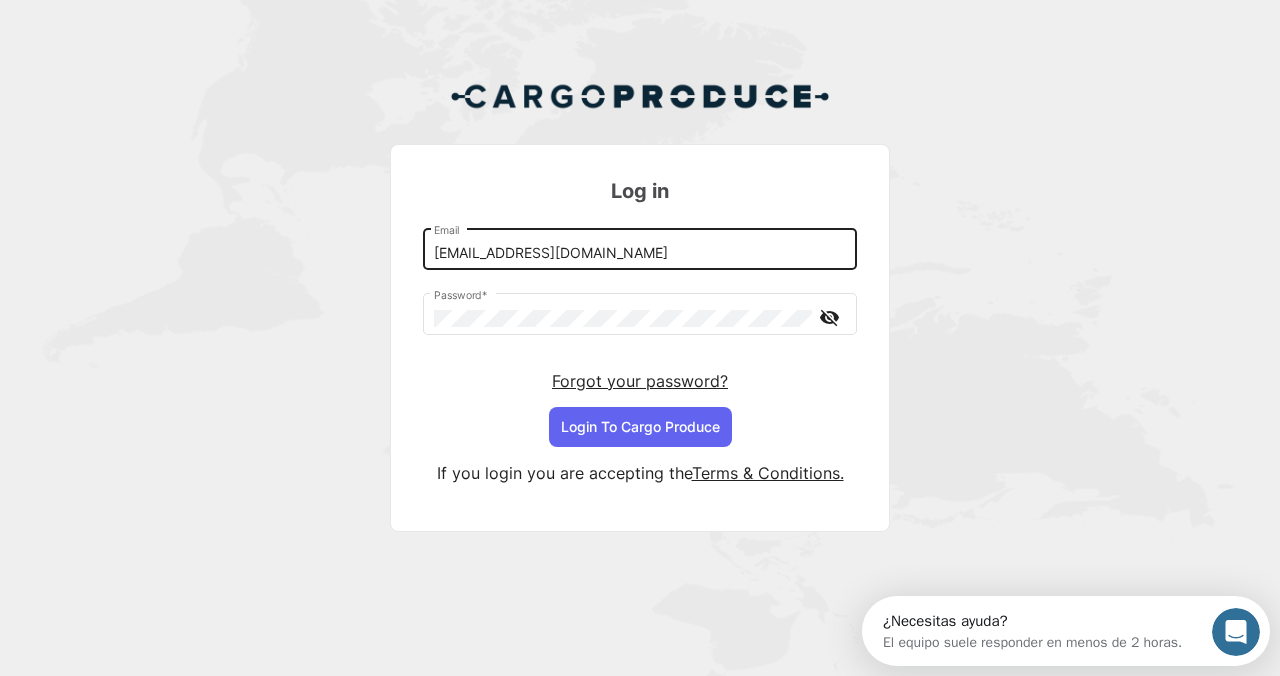 click on "[EMAIL_ADDRESS][DOMAIN_NAME]" at bounding box center [640, 253] 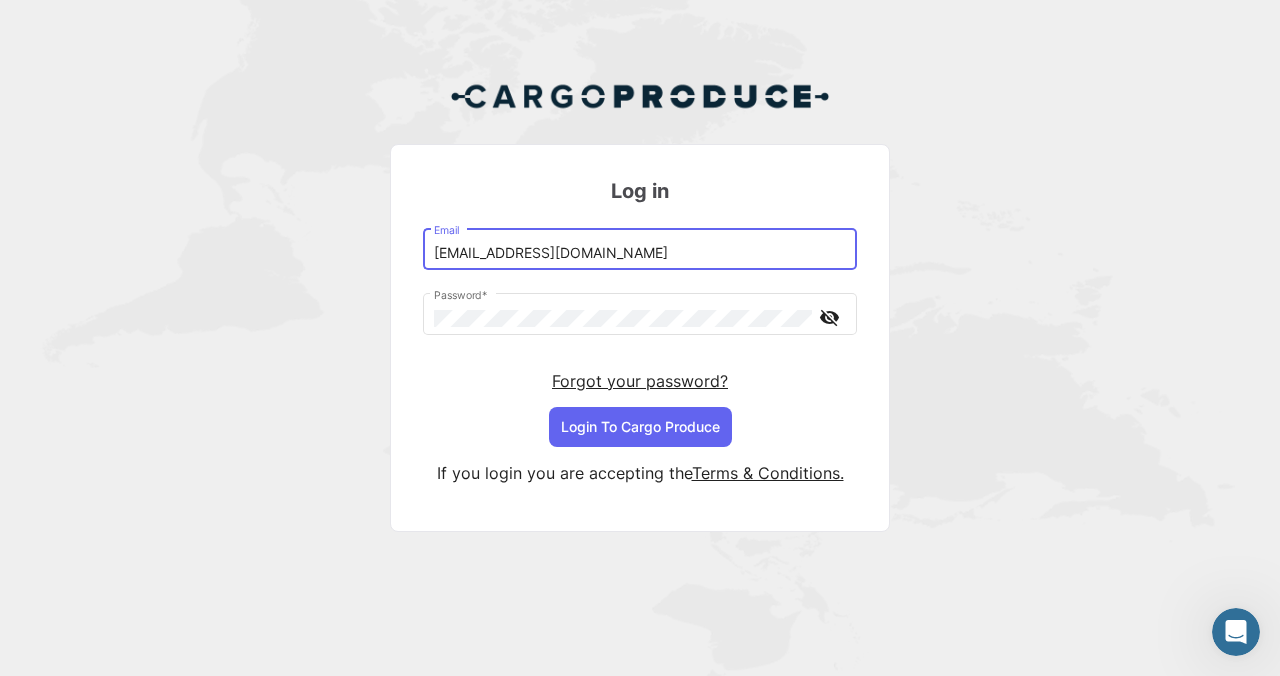 type on "[EMAIL_ADDRESS][DOMAIN_NAME]" 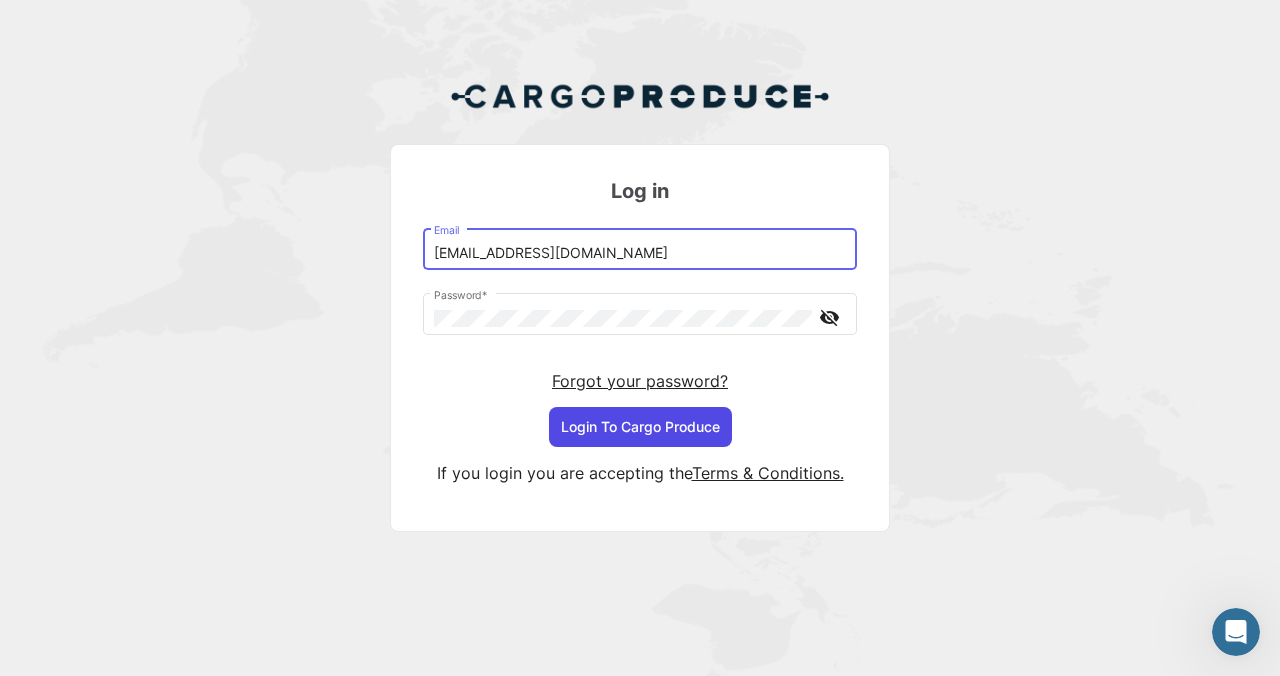 click on "Login To Cargo Produce" 